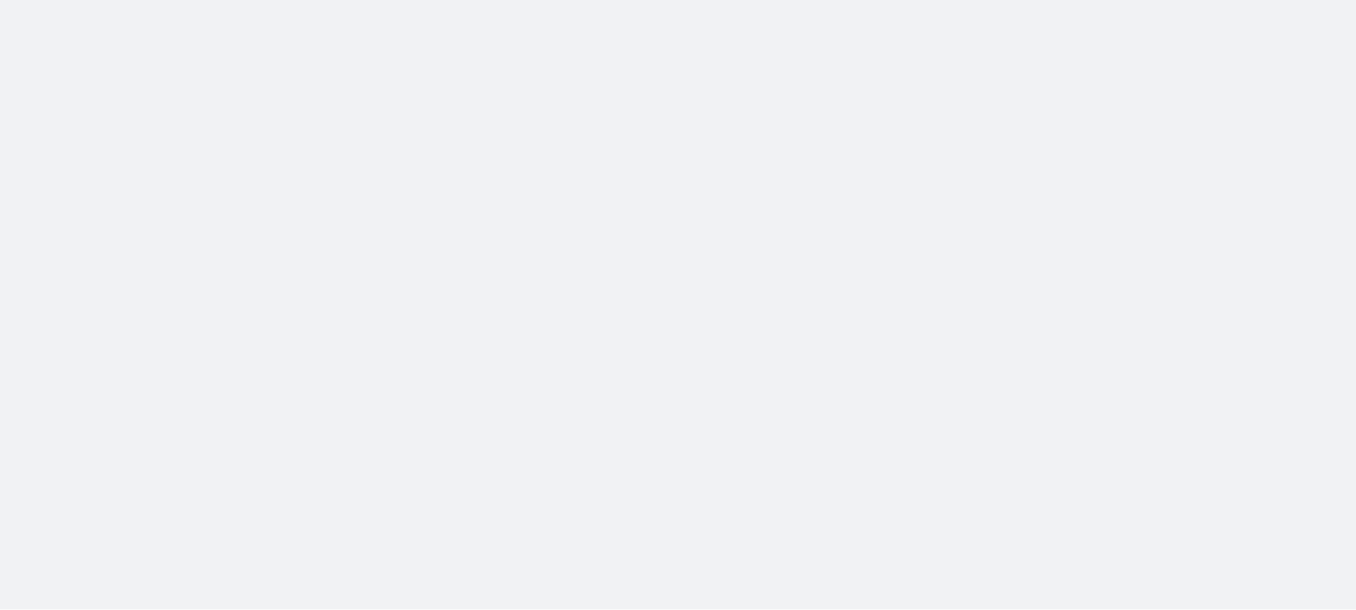 scroll, scrollTop: 0, scrollLeft: 0, axis: both 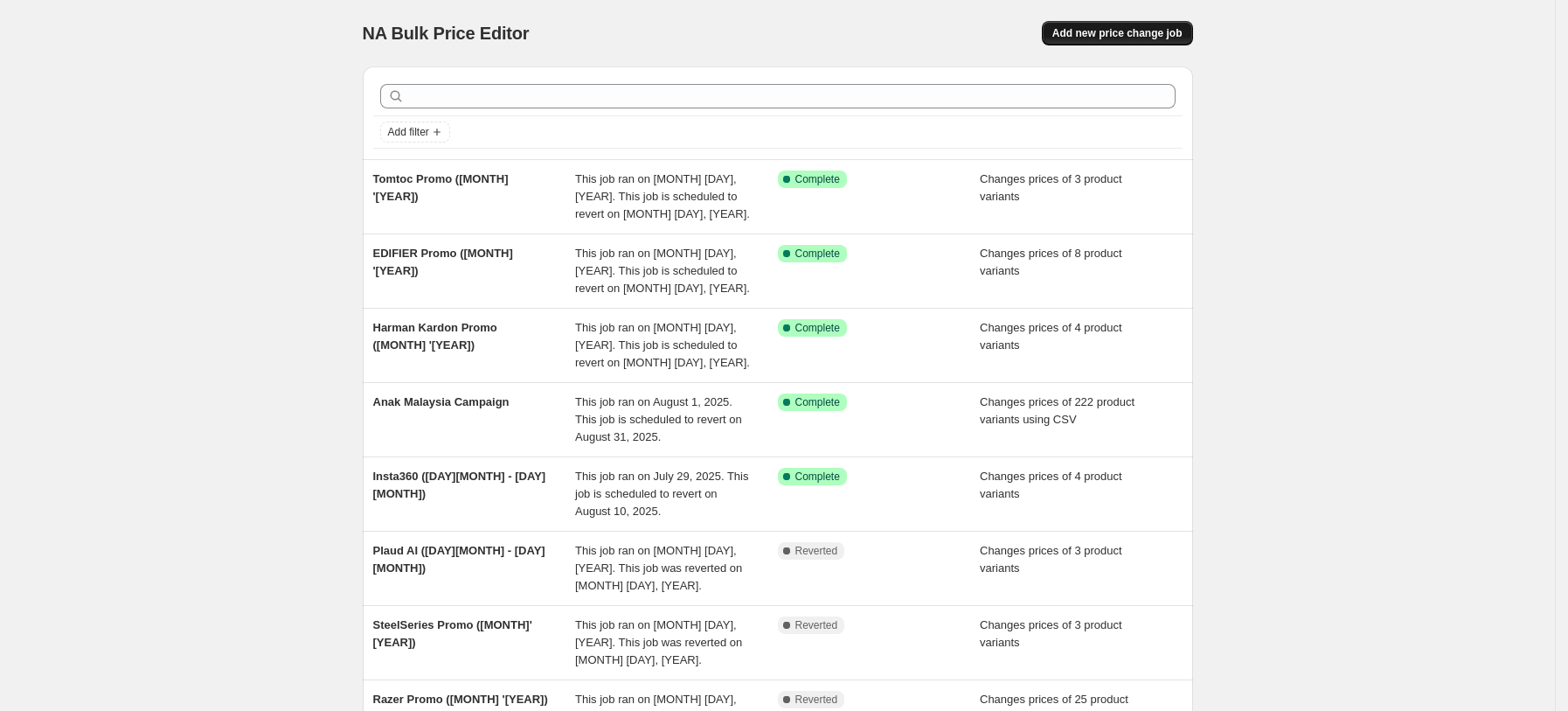 click on "Add new price change job" at bounding box center [1117, 33] 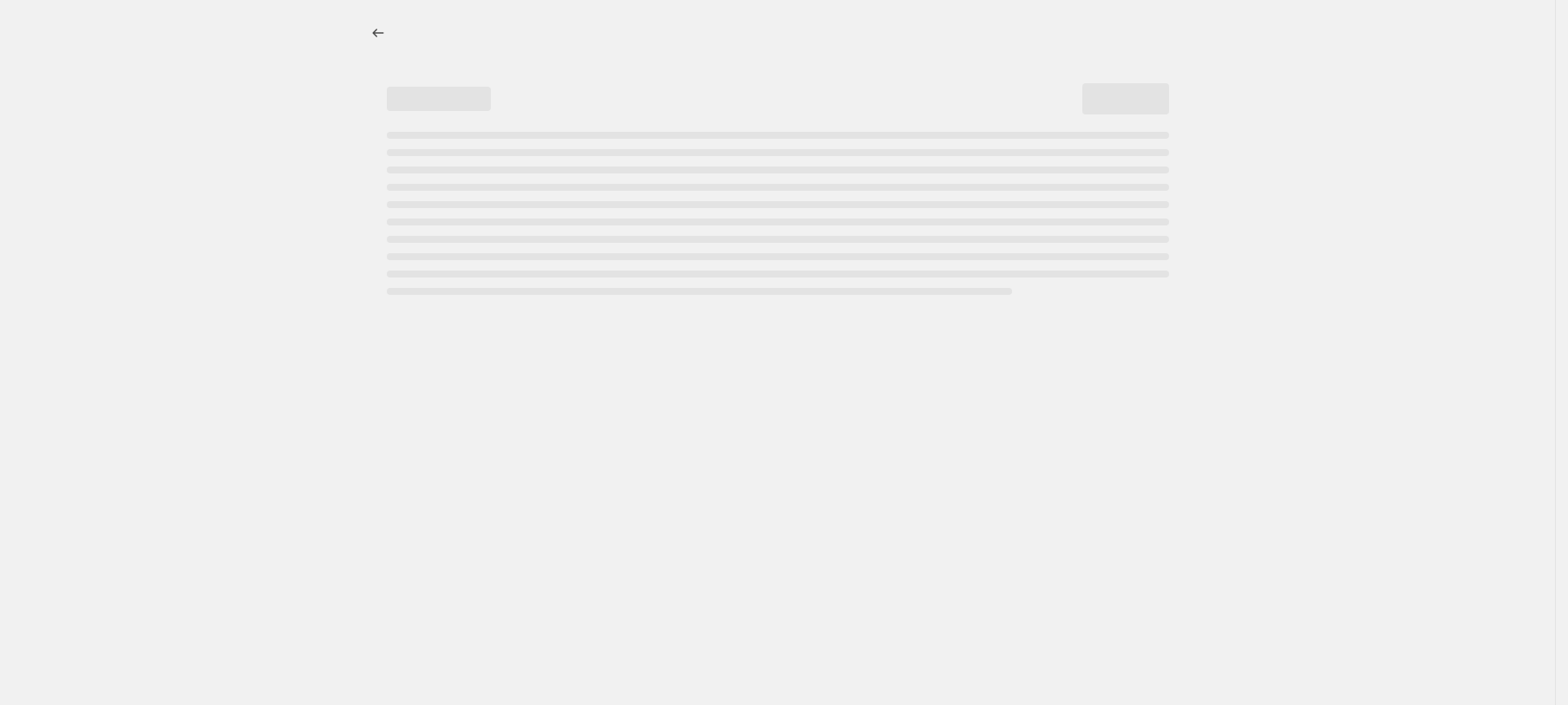 select on "percentage" 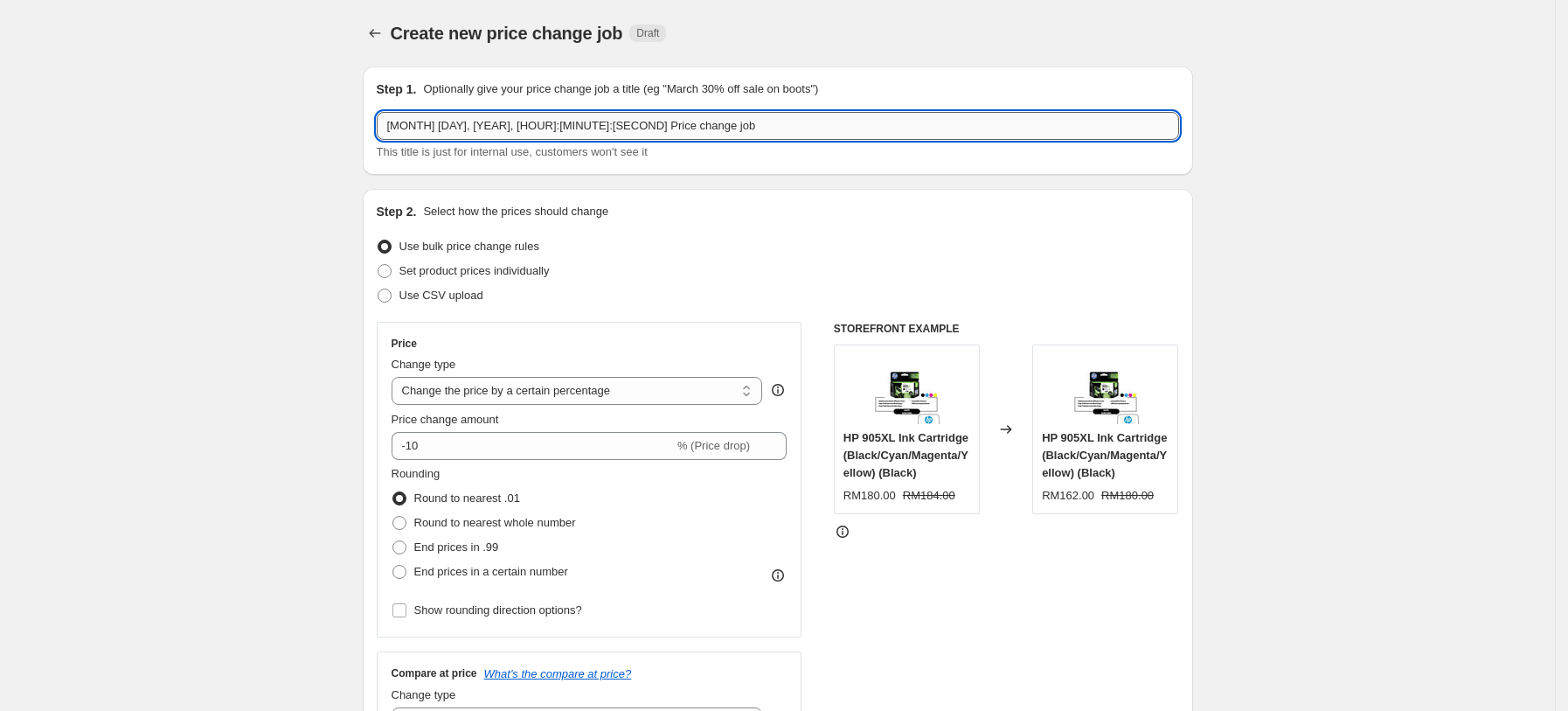 click on "[MONTH] [DAY], [YEAR], [HOUR]:[MINUTE]:[SECOND] Price change job" at bounding box center [778, 126] 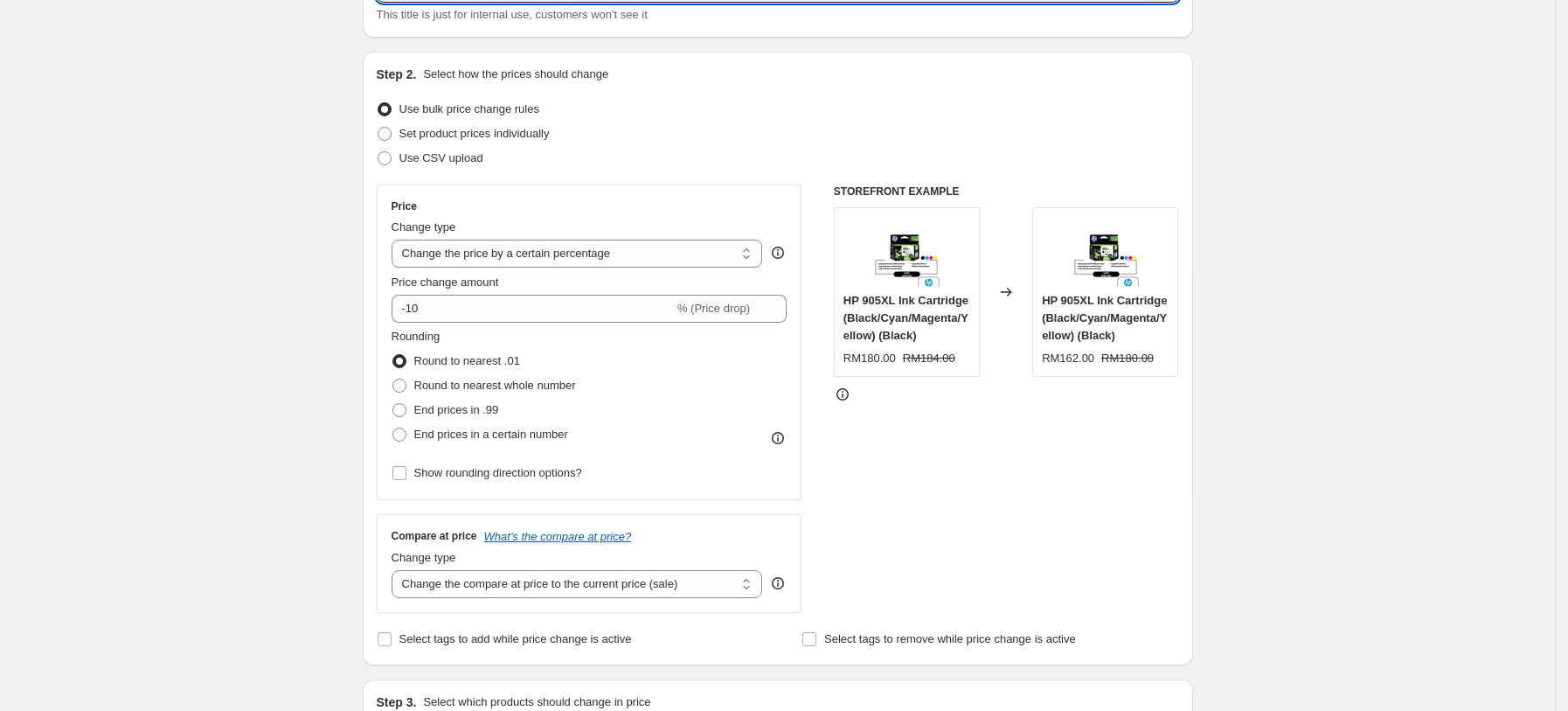 scroll, scrollTop: 140, scrollLeft: 0, axis: vertical 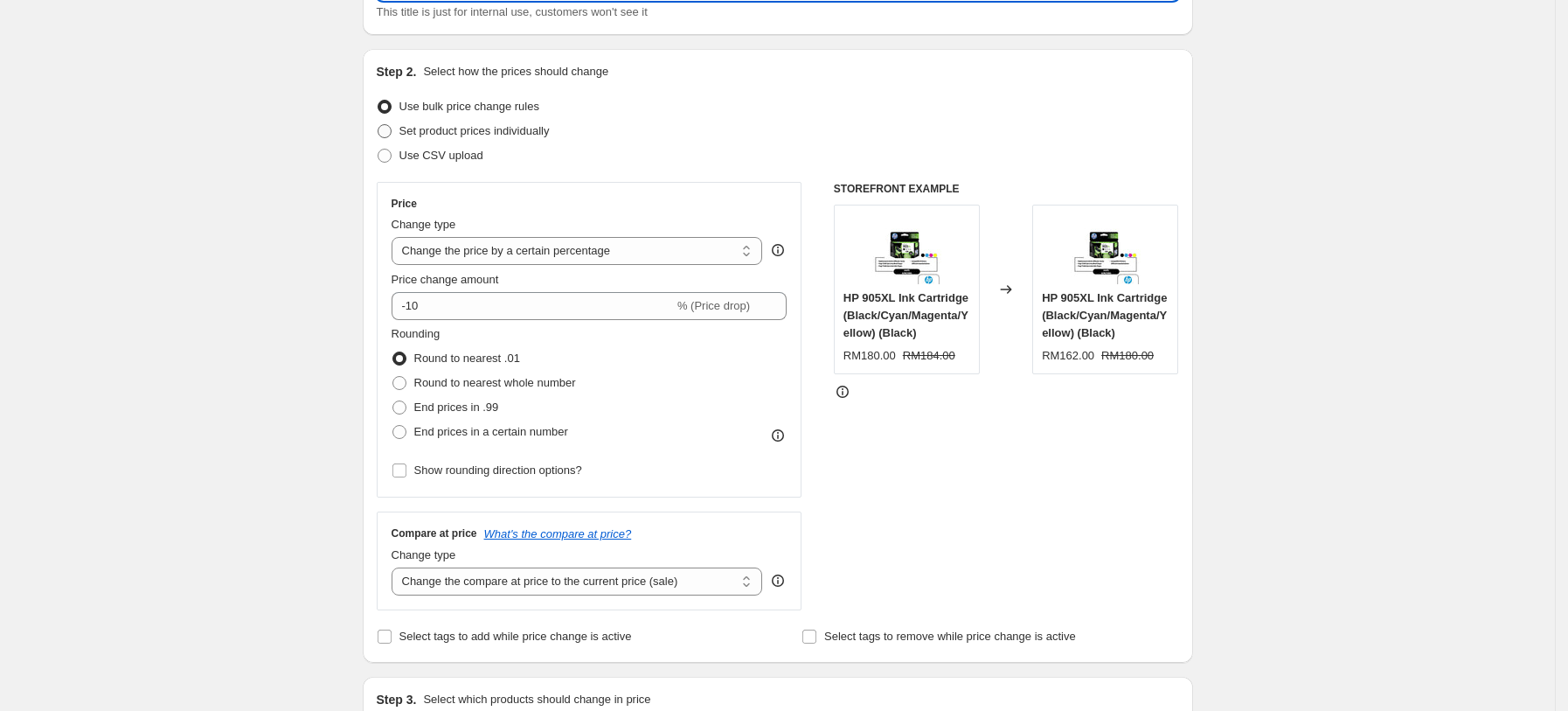 type on "Insta 360 [MONTH] [DAY]/[DAY] - [DAY]/[DAY]" 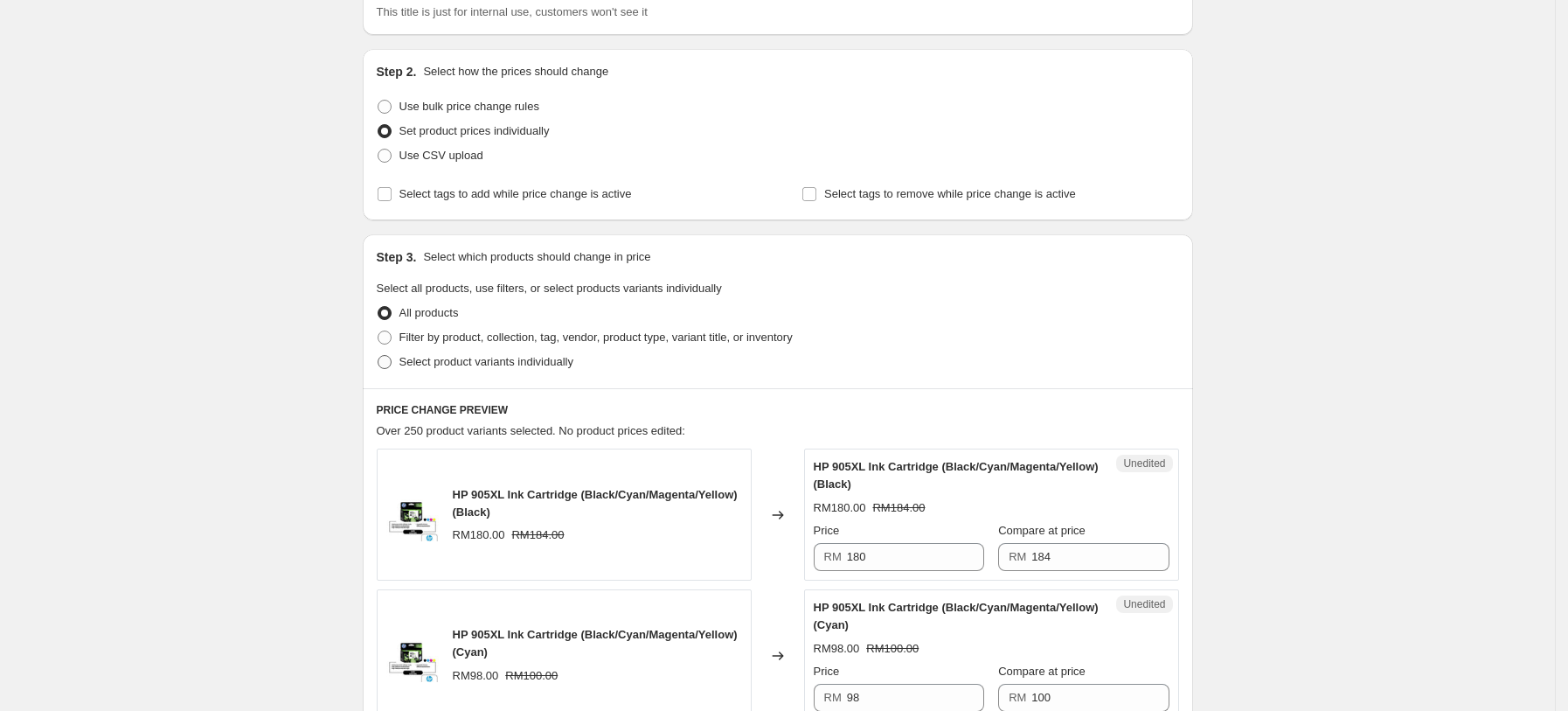 click on "Select product variants individually" at bounding box center [486, 361] 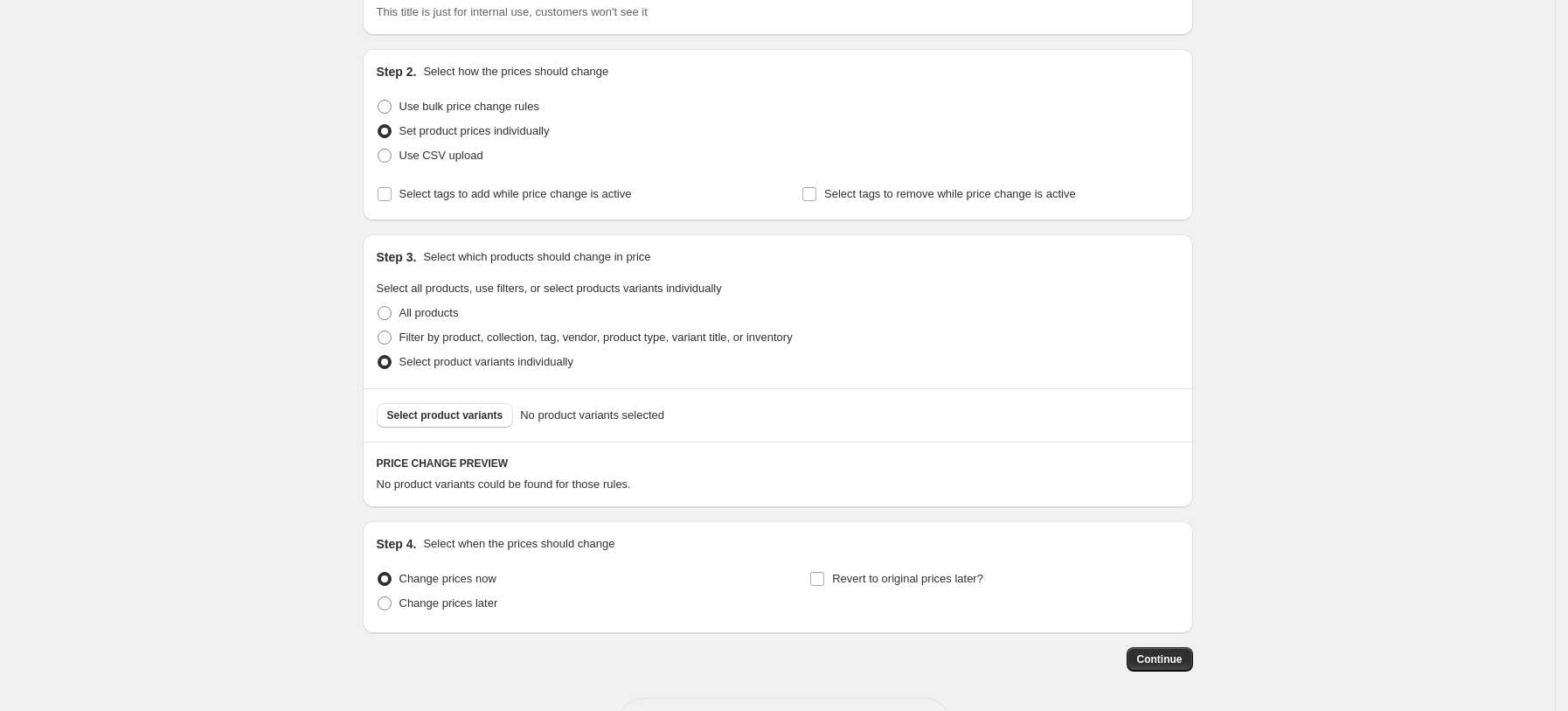 scroll, scrollTop: 206, scrollLeft: 0, axis: vertical 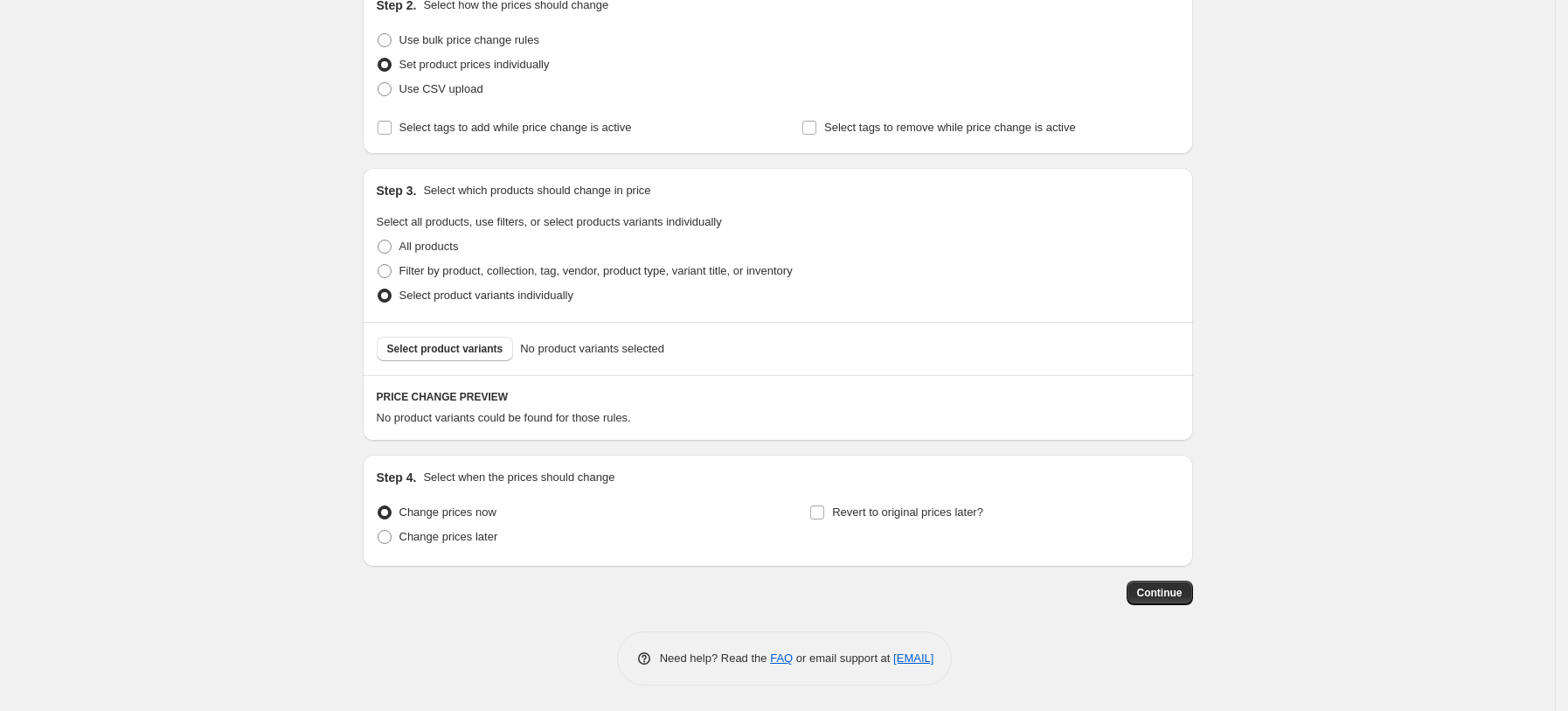 click on "Select product variants No   product variants selected" at bounding box center (778, 348) 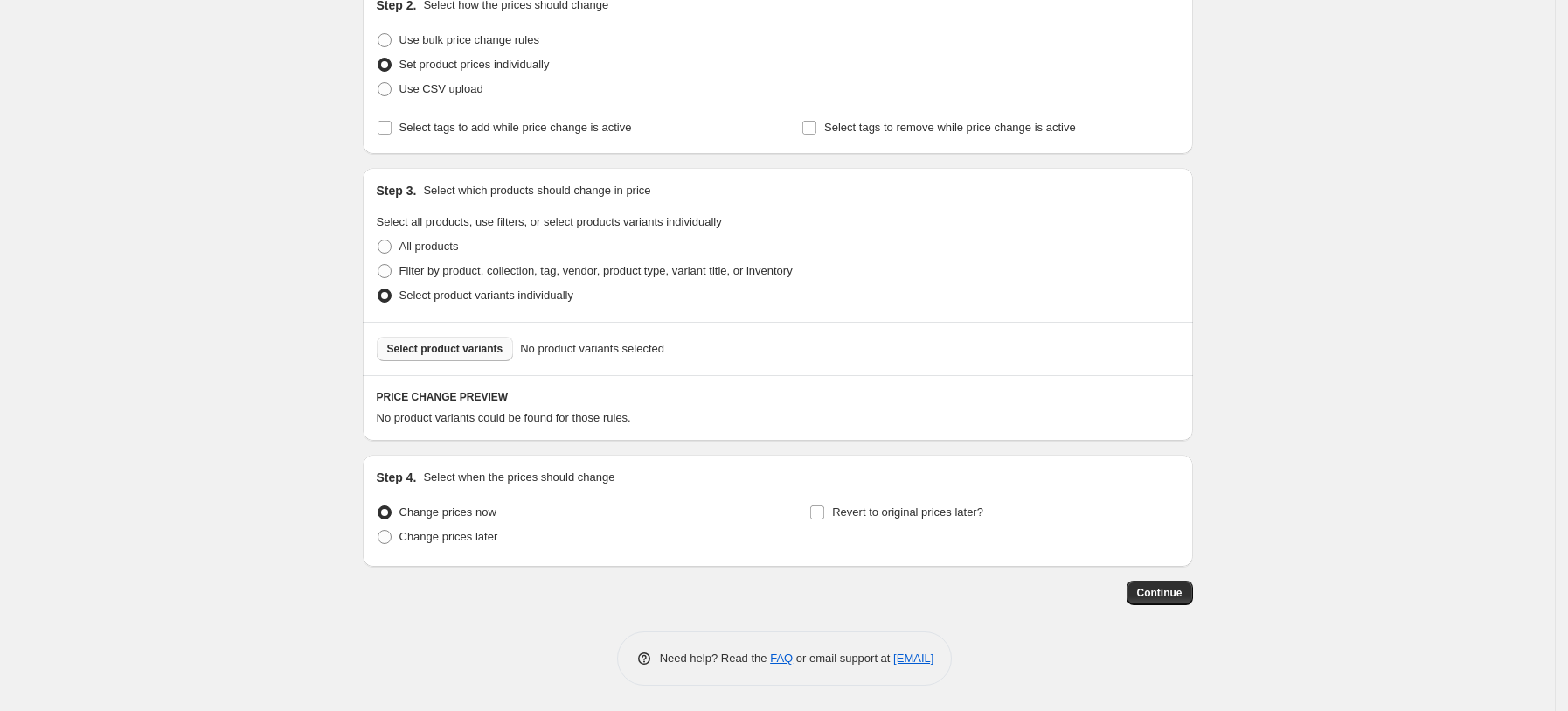 click on "Select product variants" at bounding box center [445, 349] 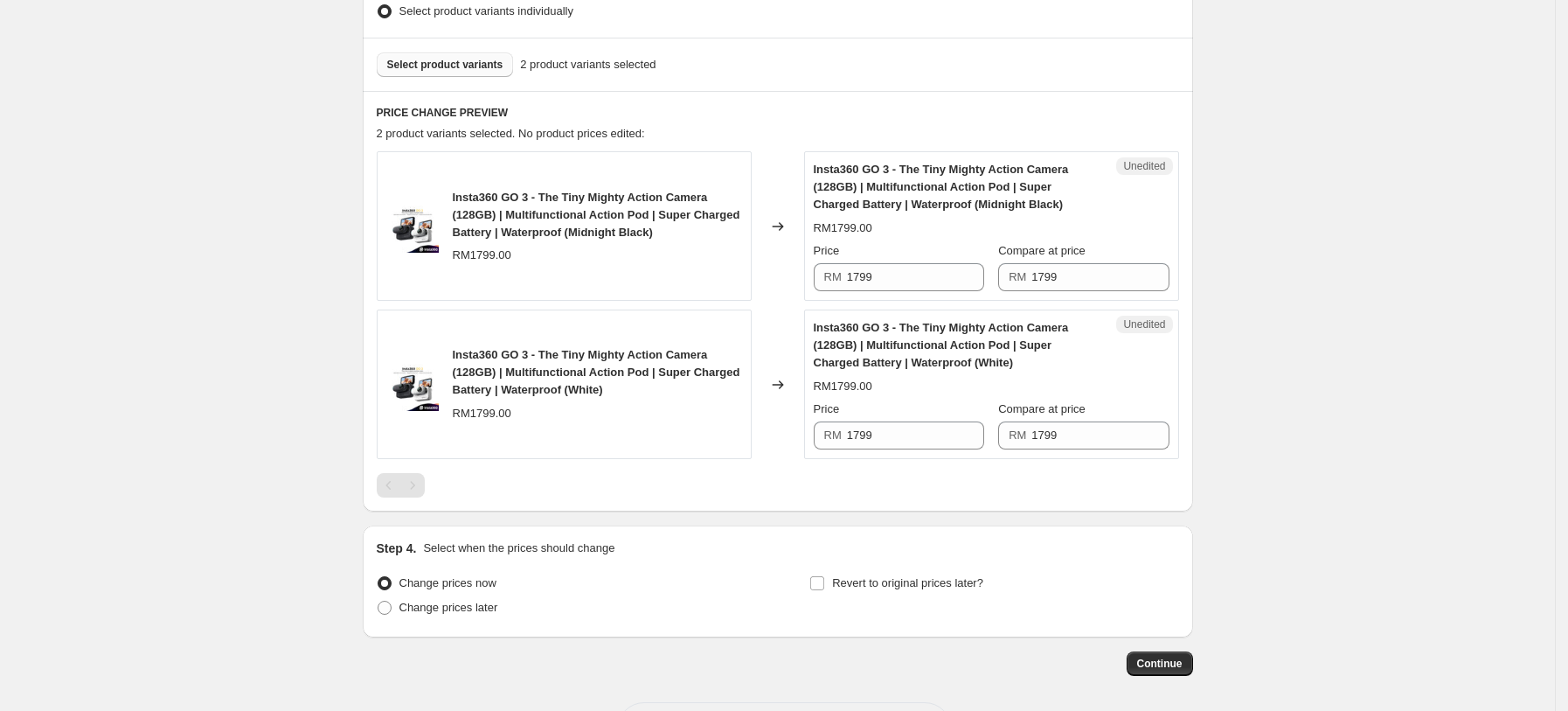 scroll, scrollTop: 491, scrollLeft: 0, axis: vertical 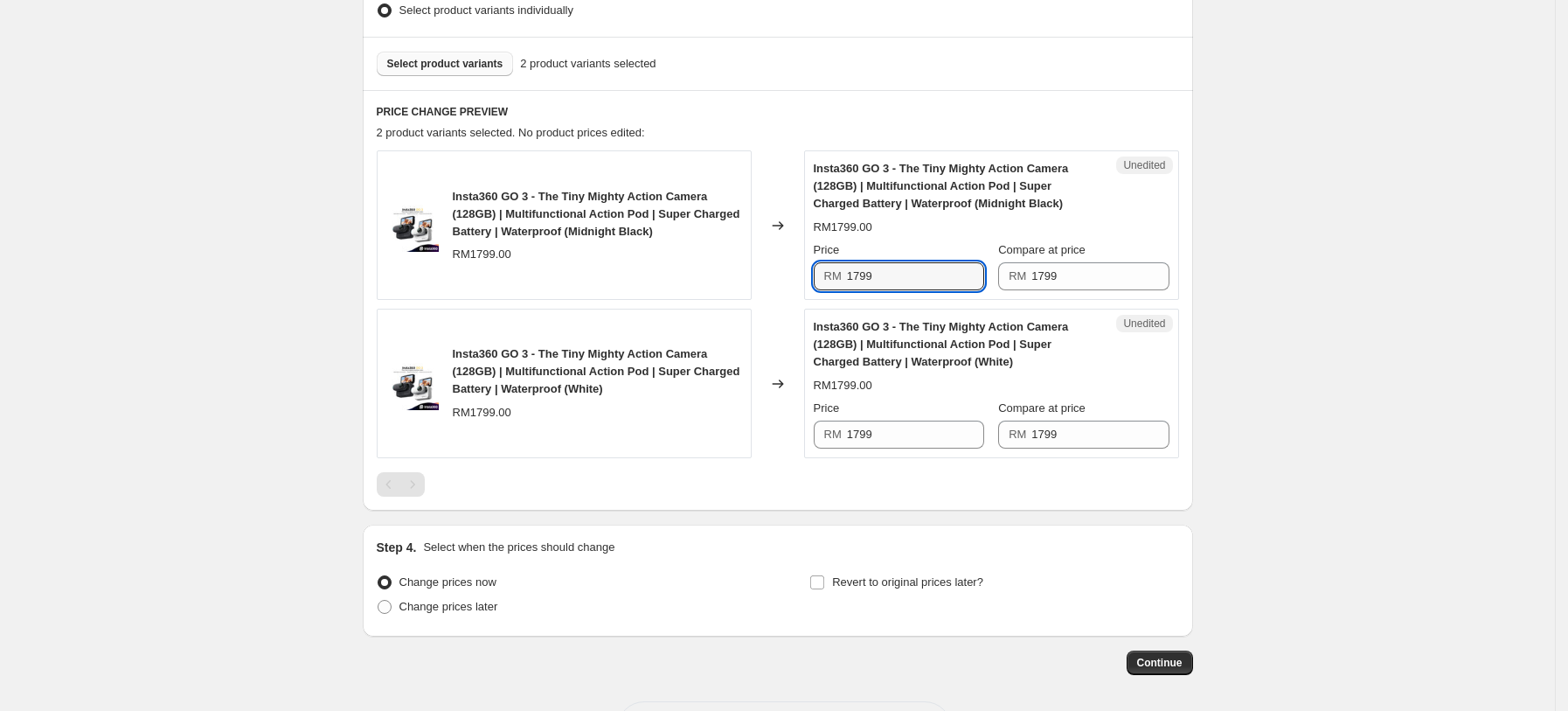 drag, startPoint x: 902, startPoint y: 279, endPoint x: 821, endPoint y: 294, distance: 82.37718 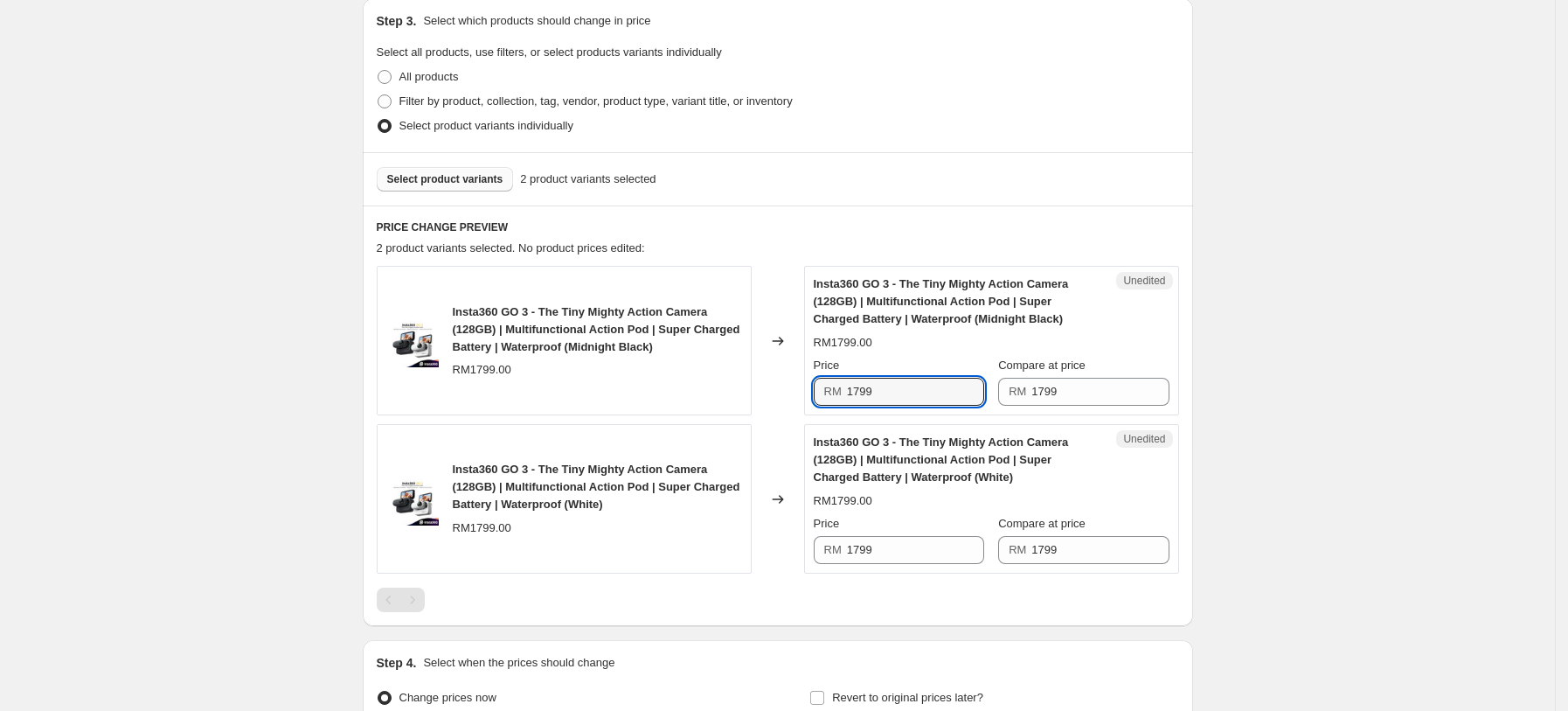 scroll, scrollTop: 378, scrollLeft: 0, axis: vertical 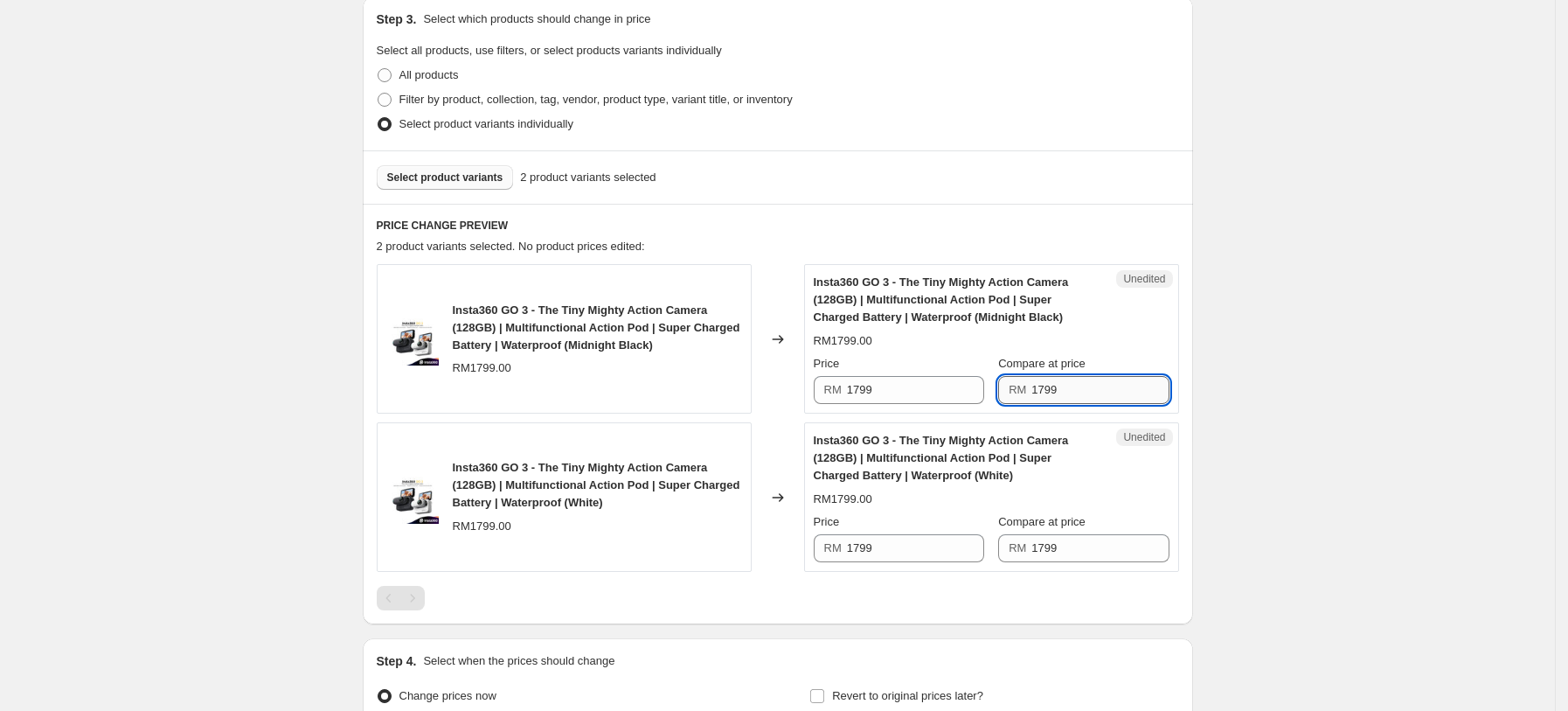 drag, startPoint x: 1074, startPoint y: 398, endPoint x: 1044, endPoint y: 400, distance: 30.066593 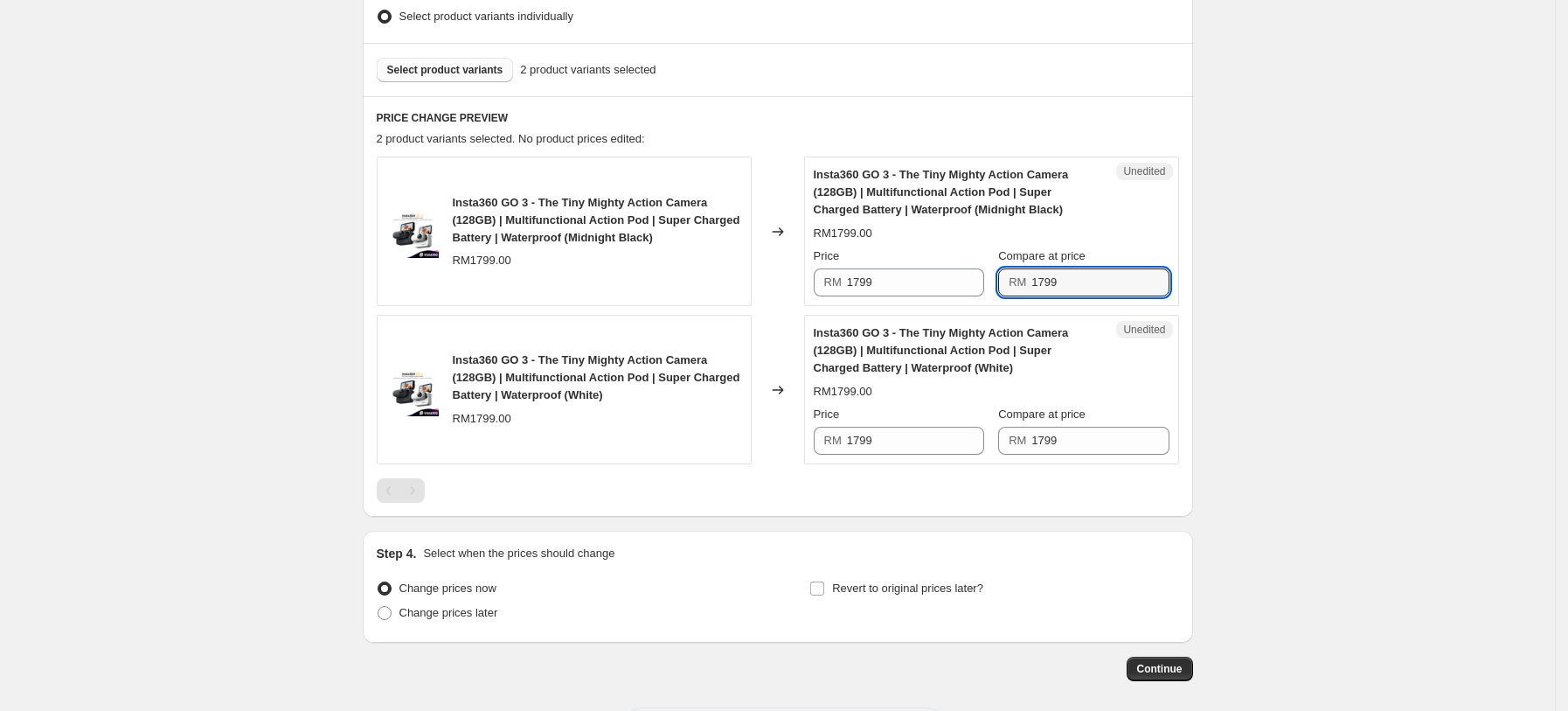 scroll, scrollTop: 562, scrollLeft: 0, axis: vertical 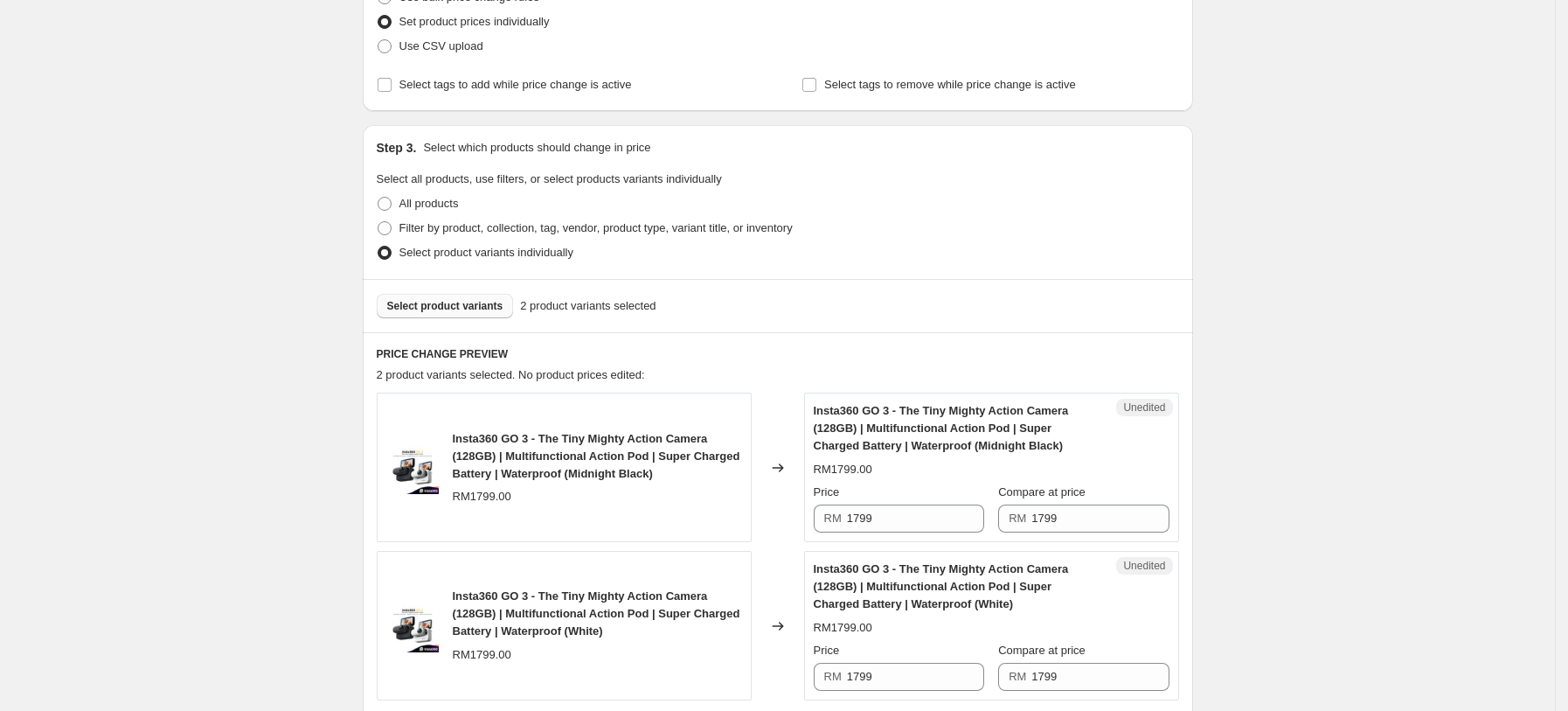click on "Select product variants" at bounding box center (445, 306) 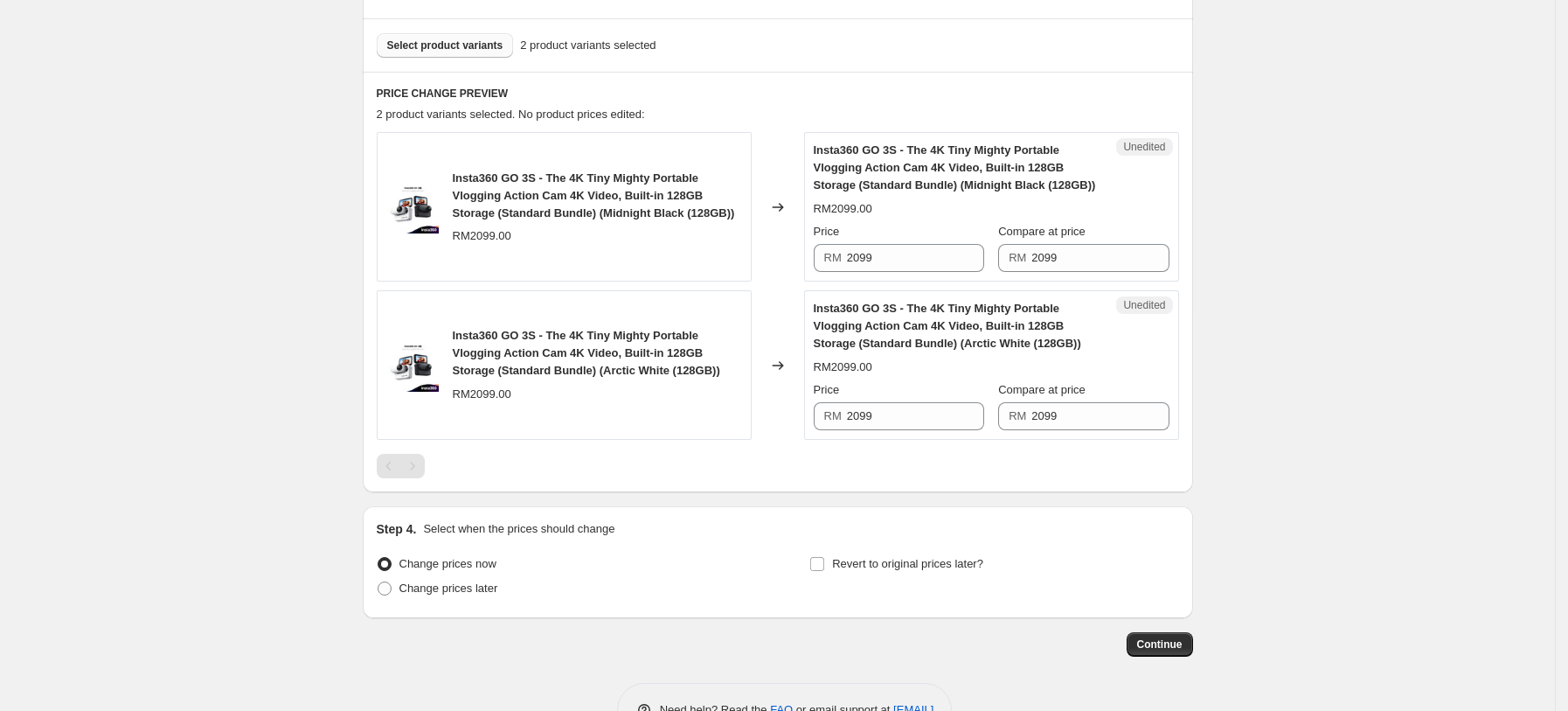 scroll, scrollTop: 512, scrollLeft: 0, axis: vertical 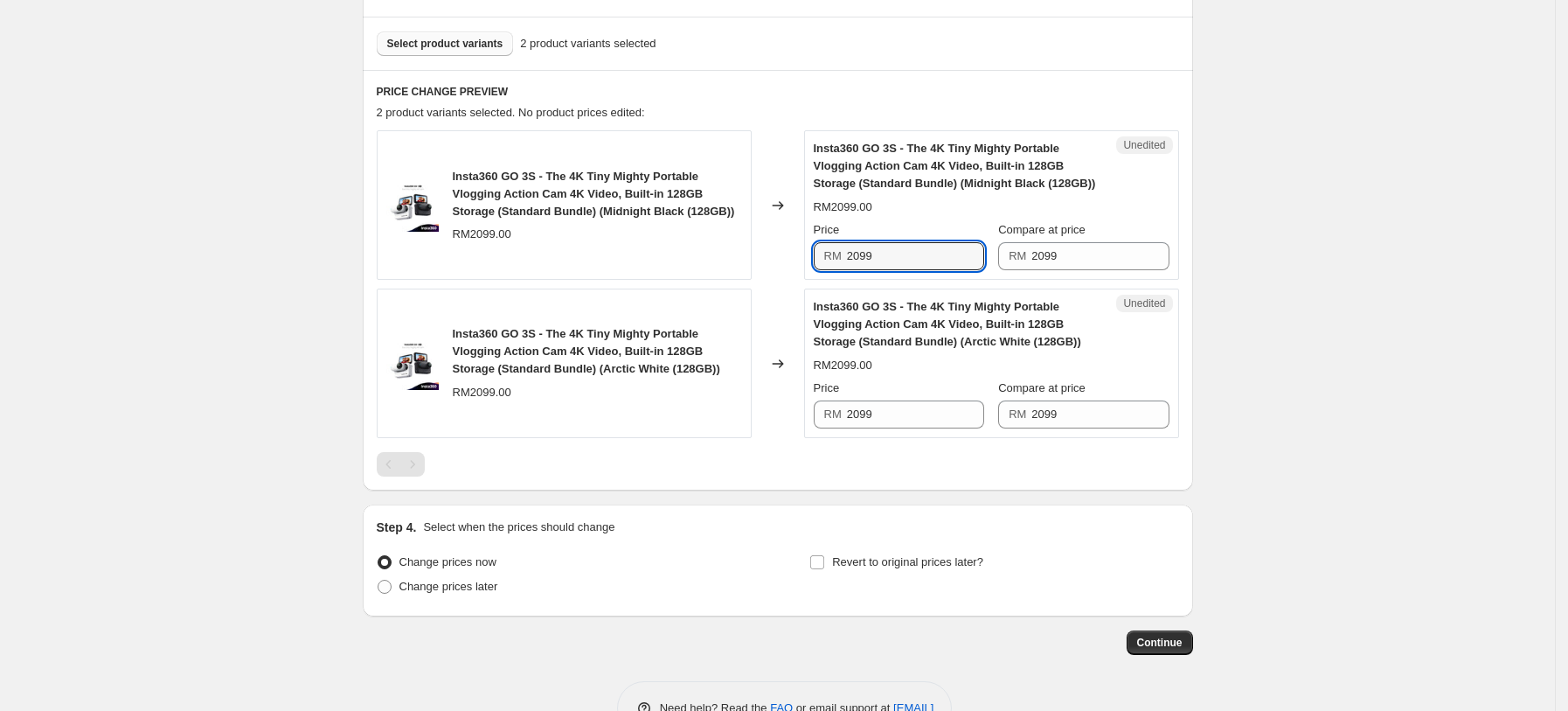 drag, startPoint x: 919, startPoint y: 263, endPoint x: 794, endPoint y: 269, distance: 125.14392 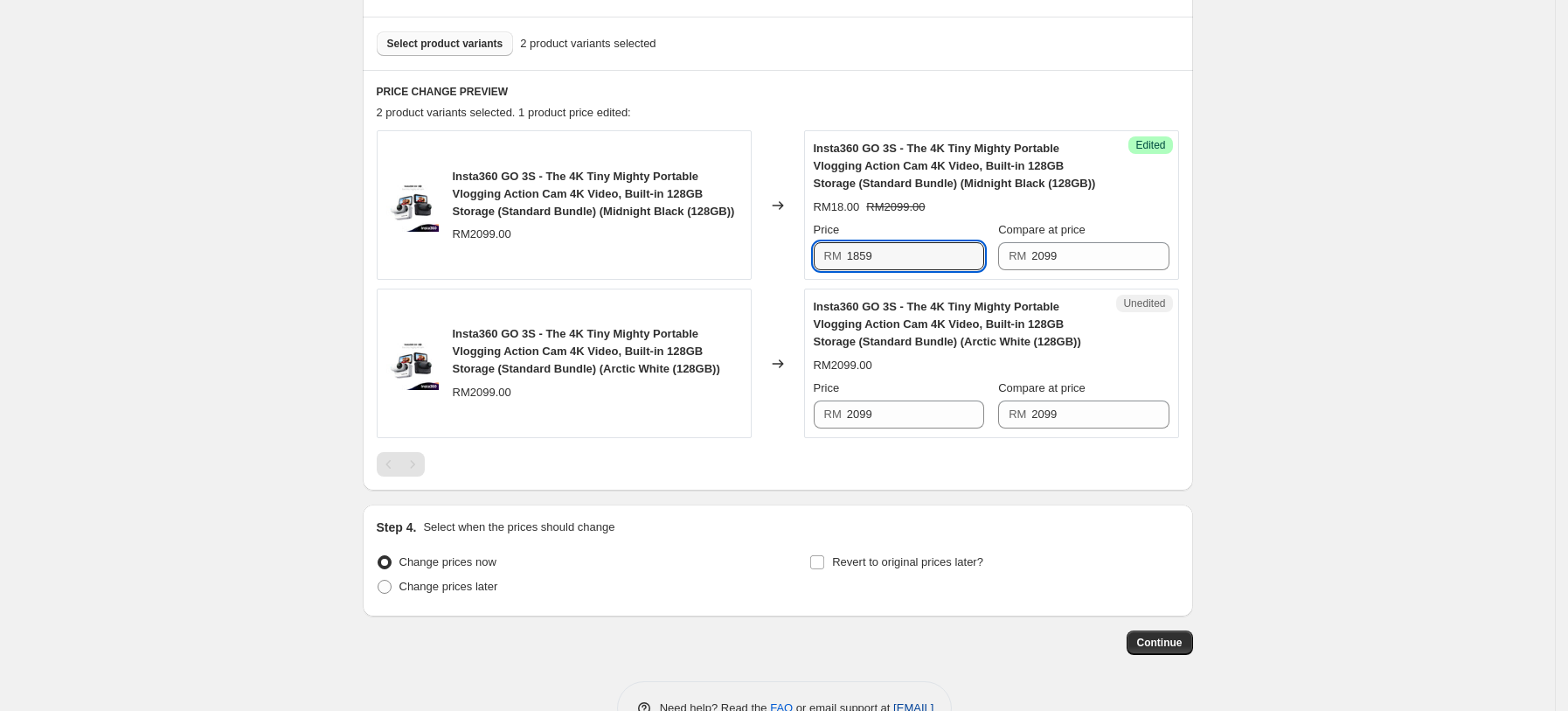 type on "1859" 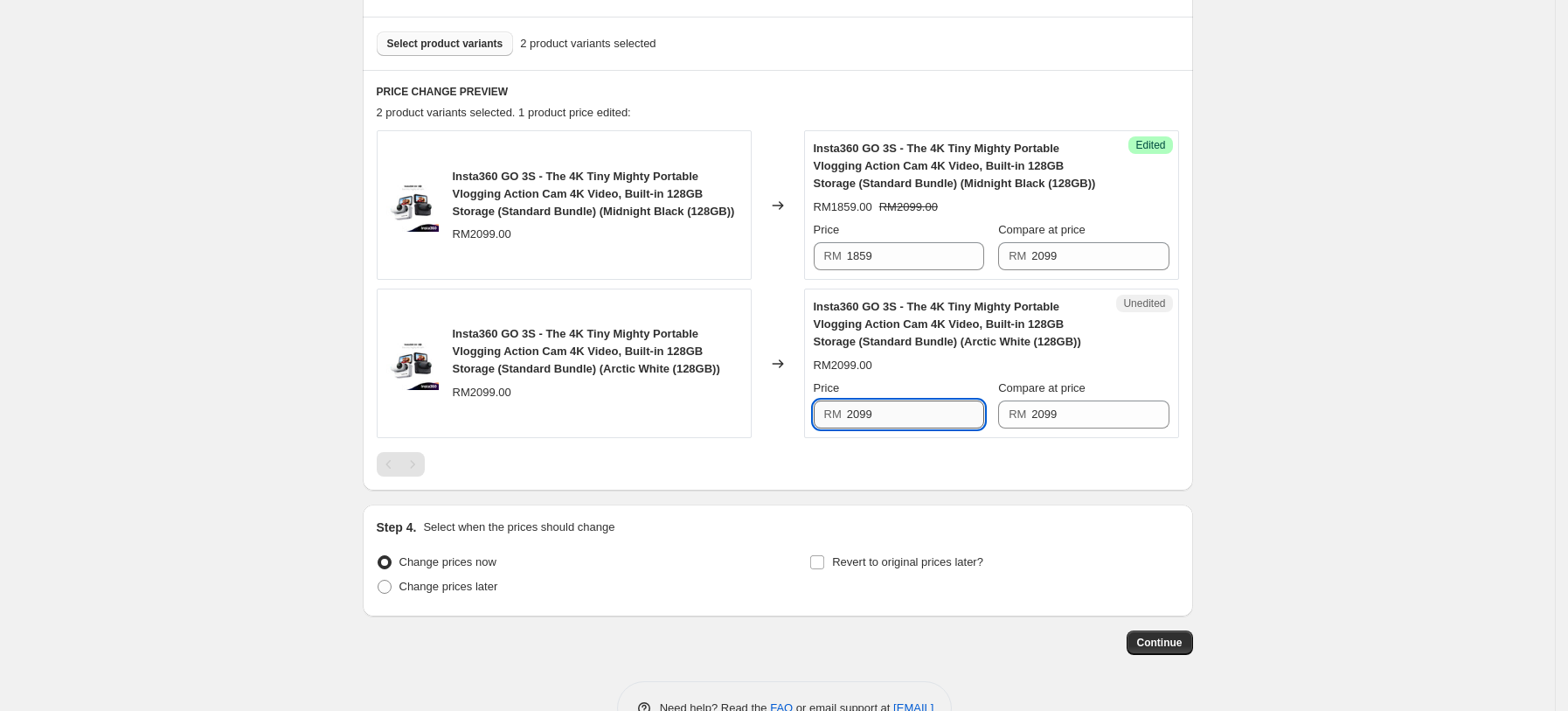 click on "2099" at bounding box center [915, 415] 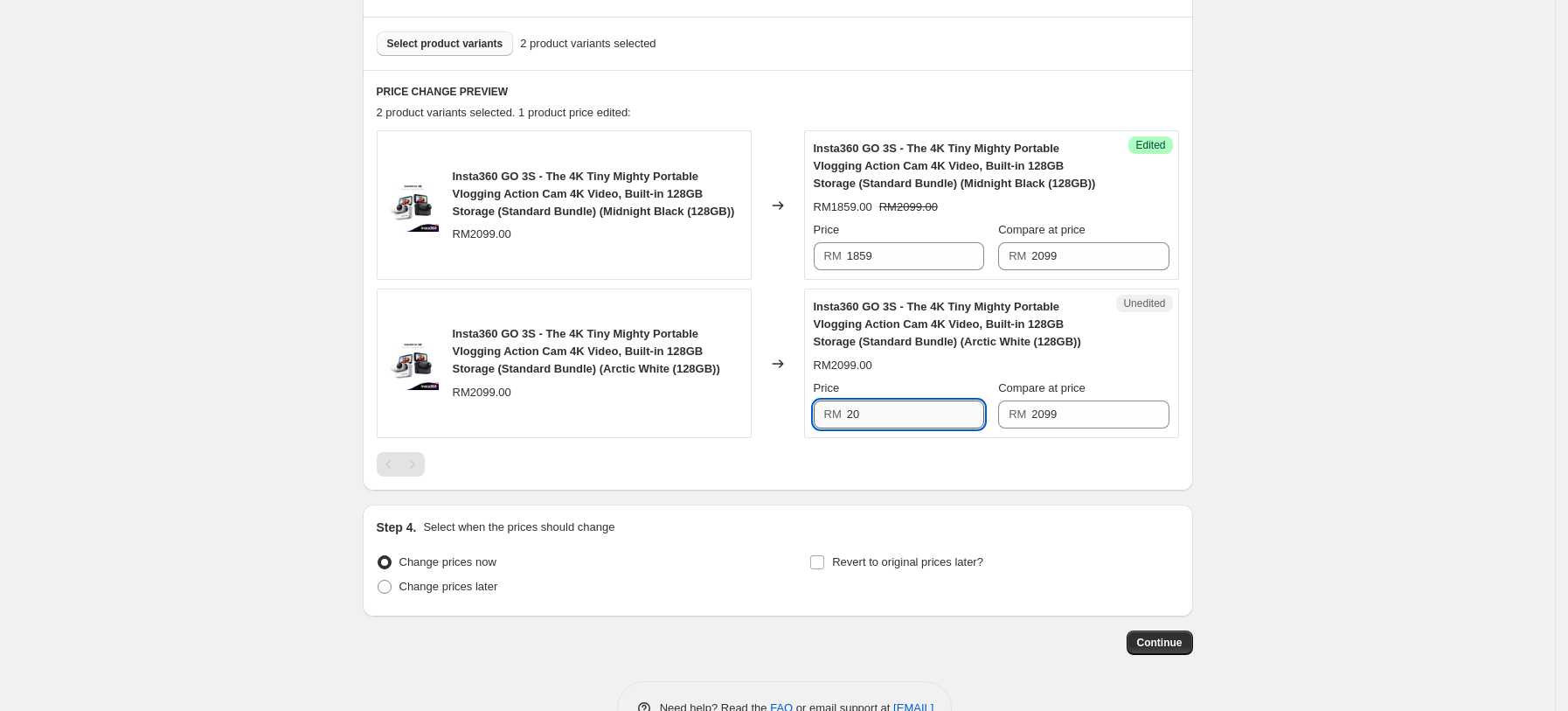 type on "2" 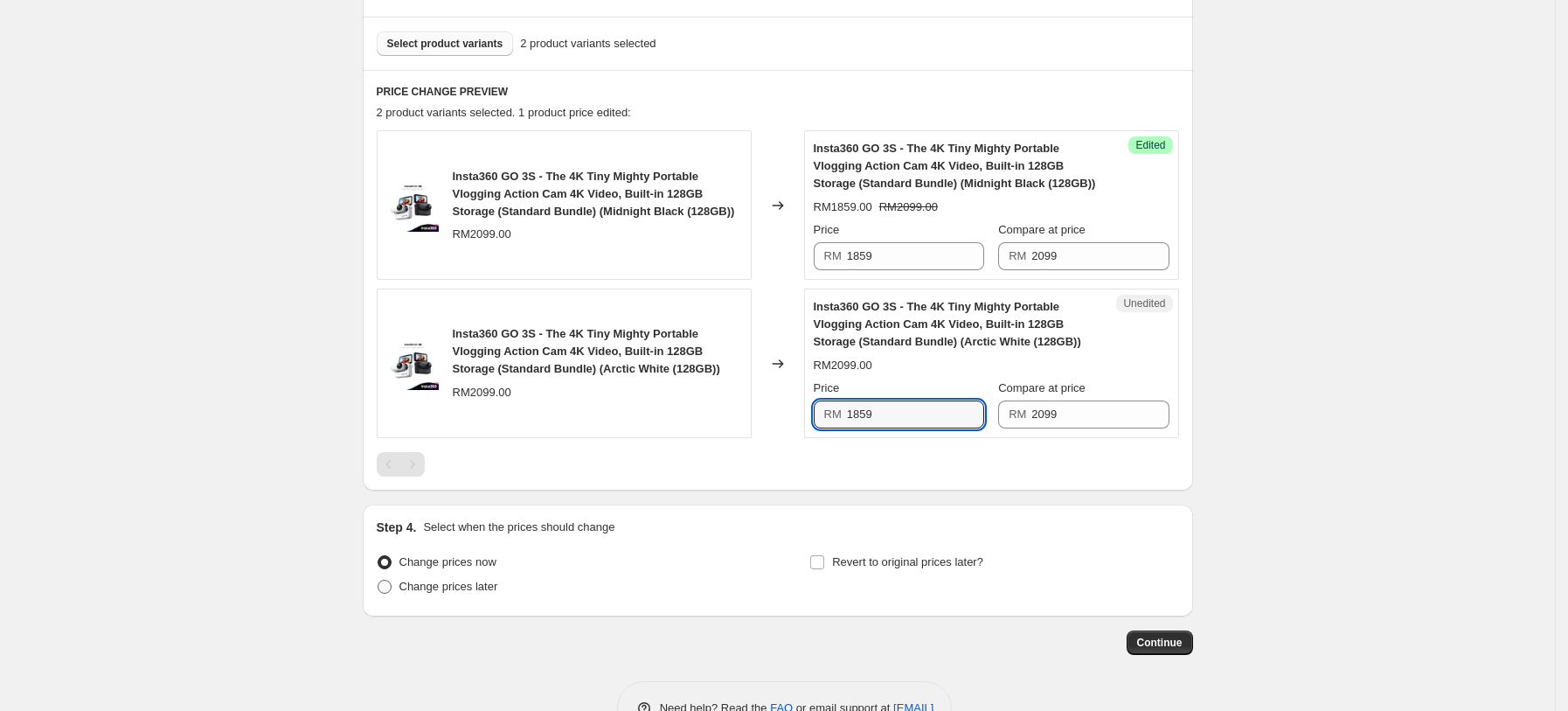 type on "1859" 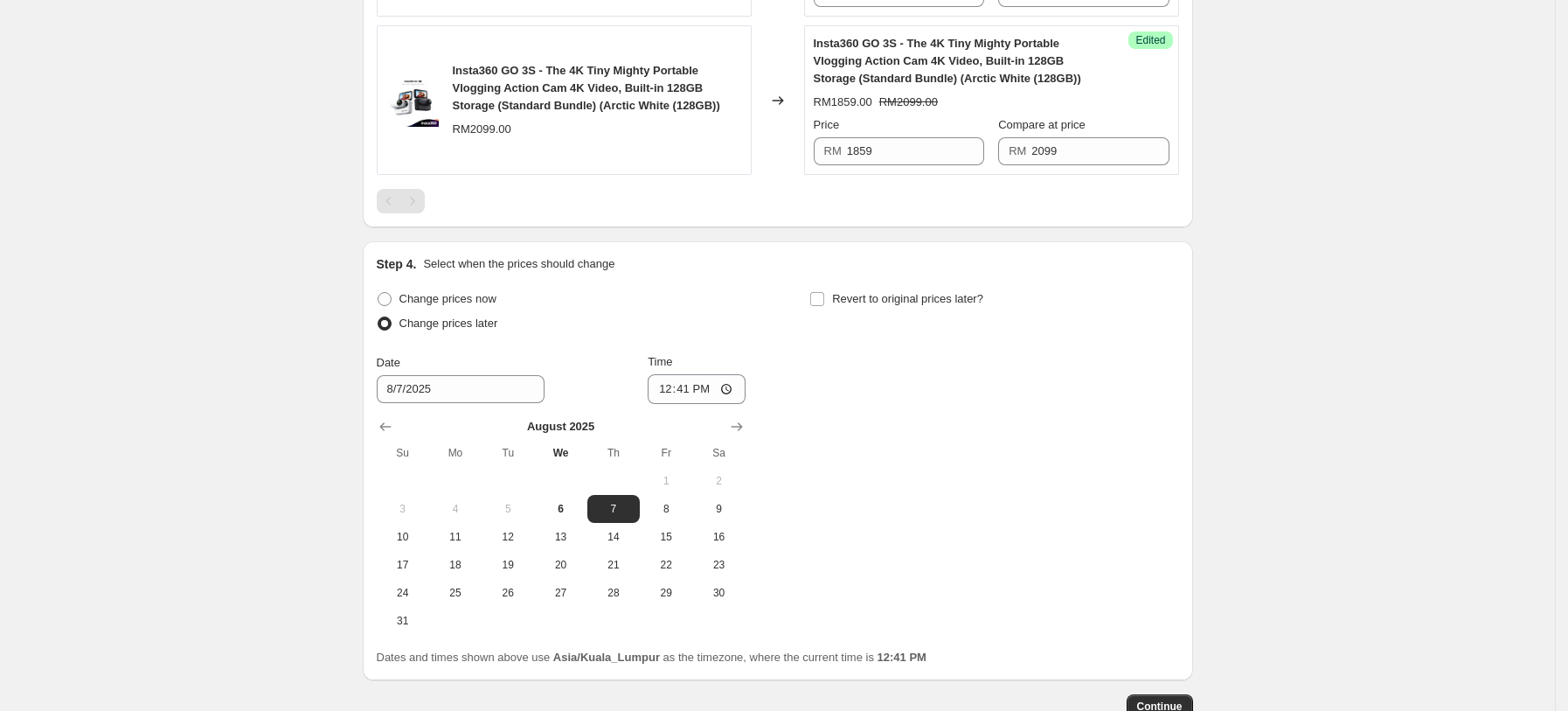 scroll, scrollTop: 776, scrollLeft: 0, axis: vertical 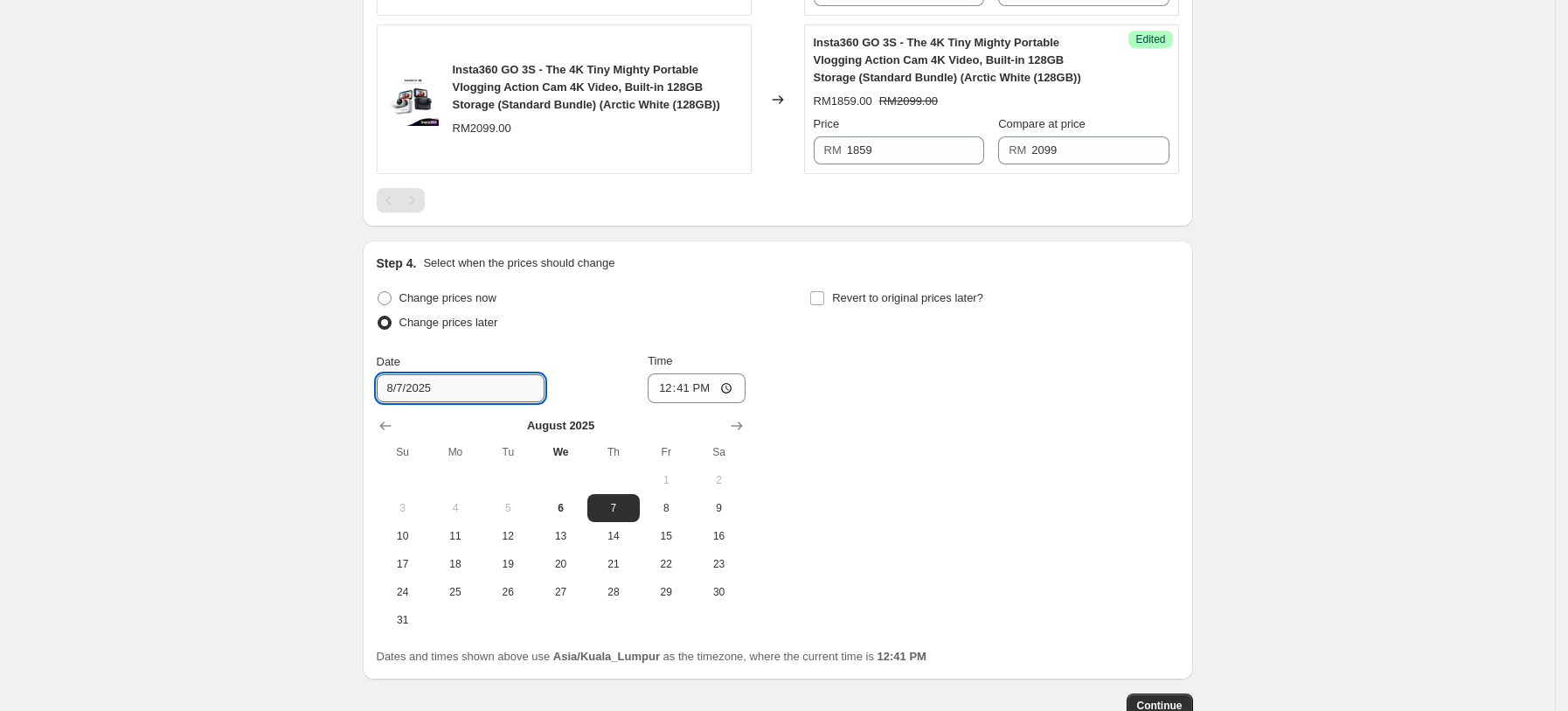 click on "8/7/2025" at bounding box center (461, 388) 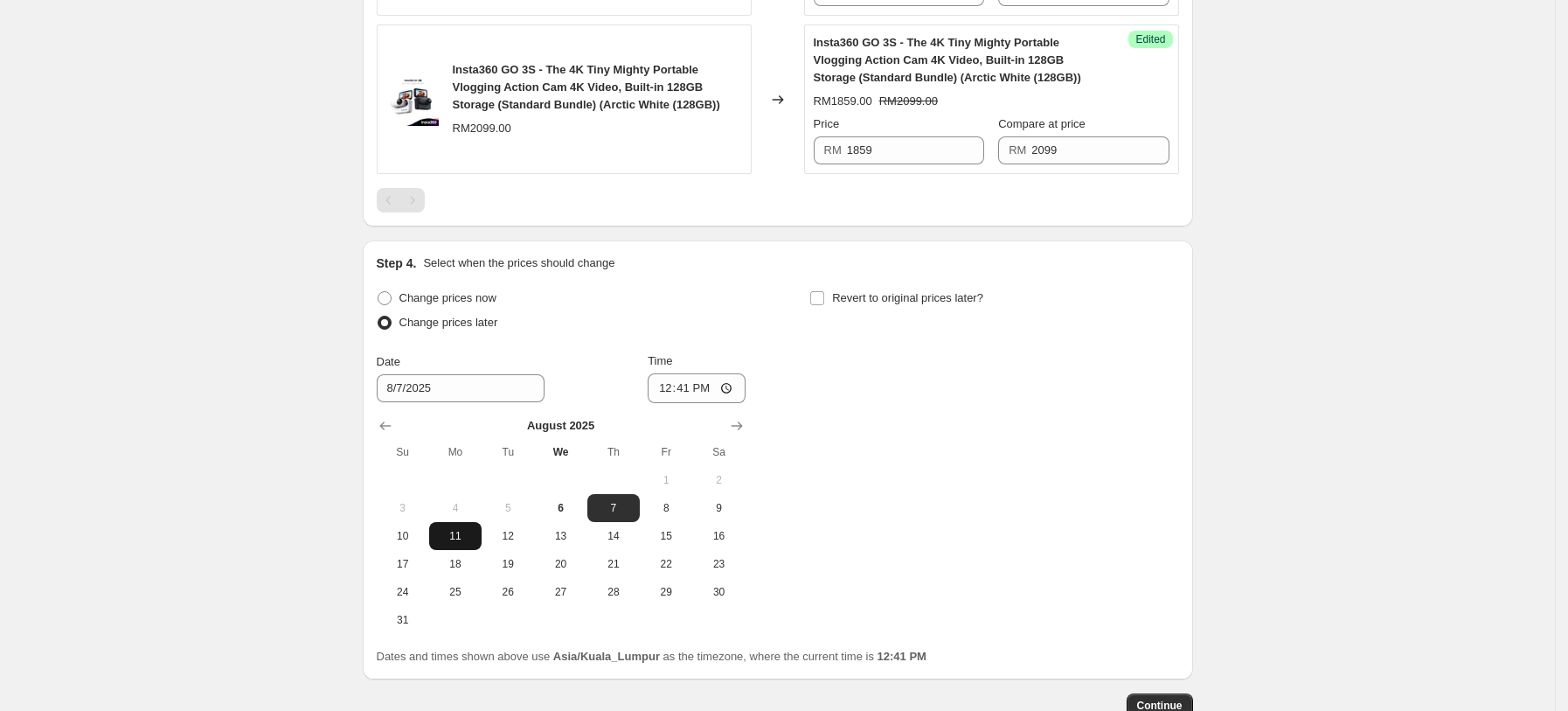 click on "11" at bounding box center (455, 536) 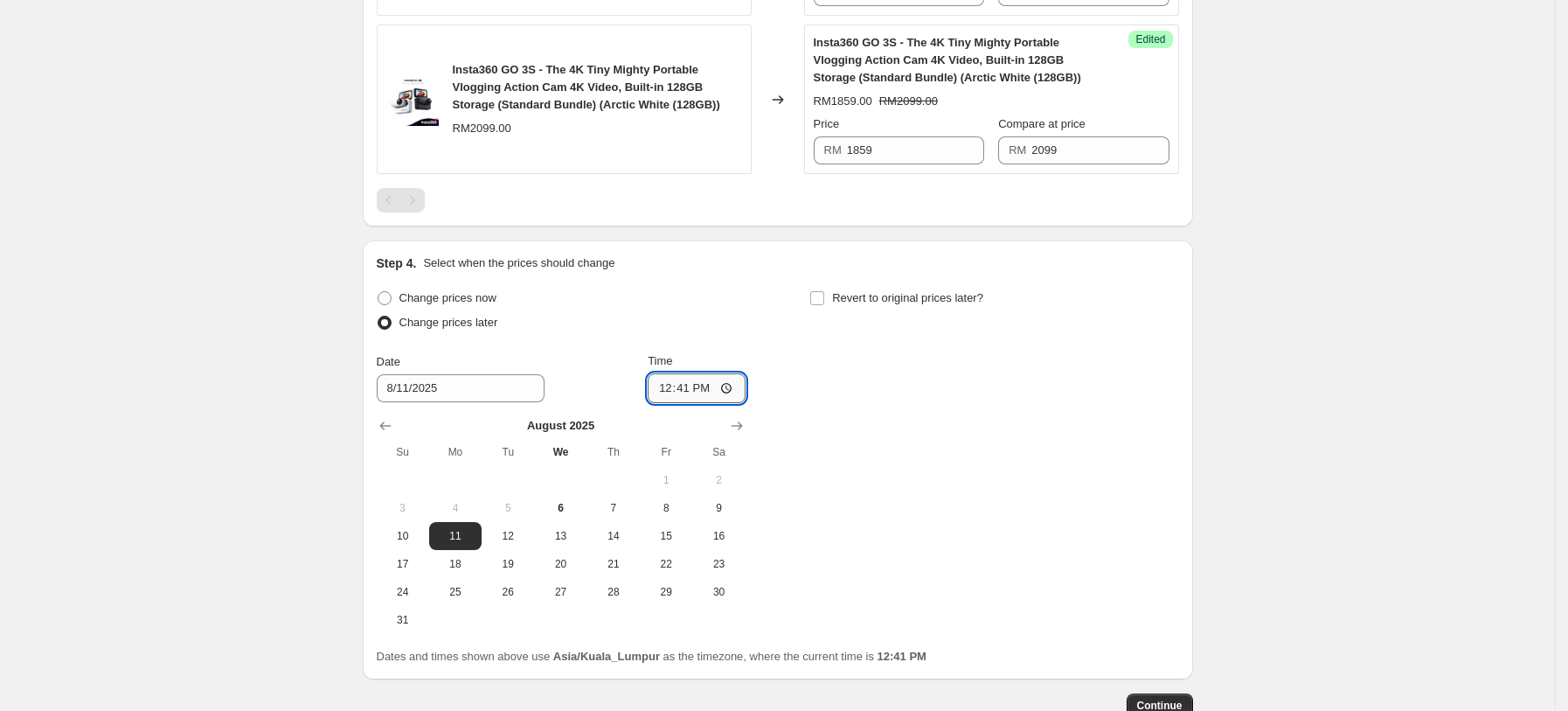 click on "12:41" at bounding box center [697, 388] 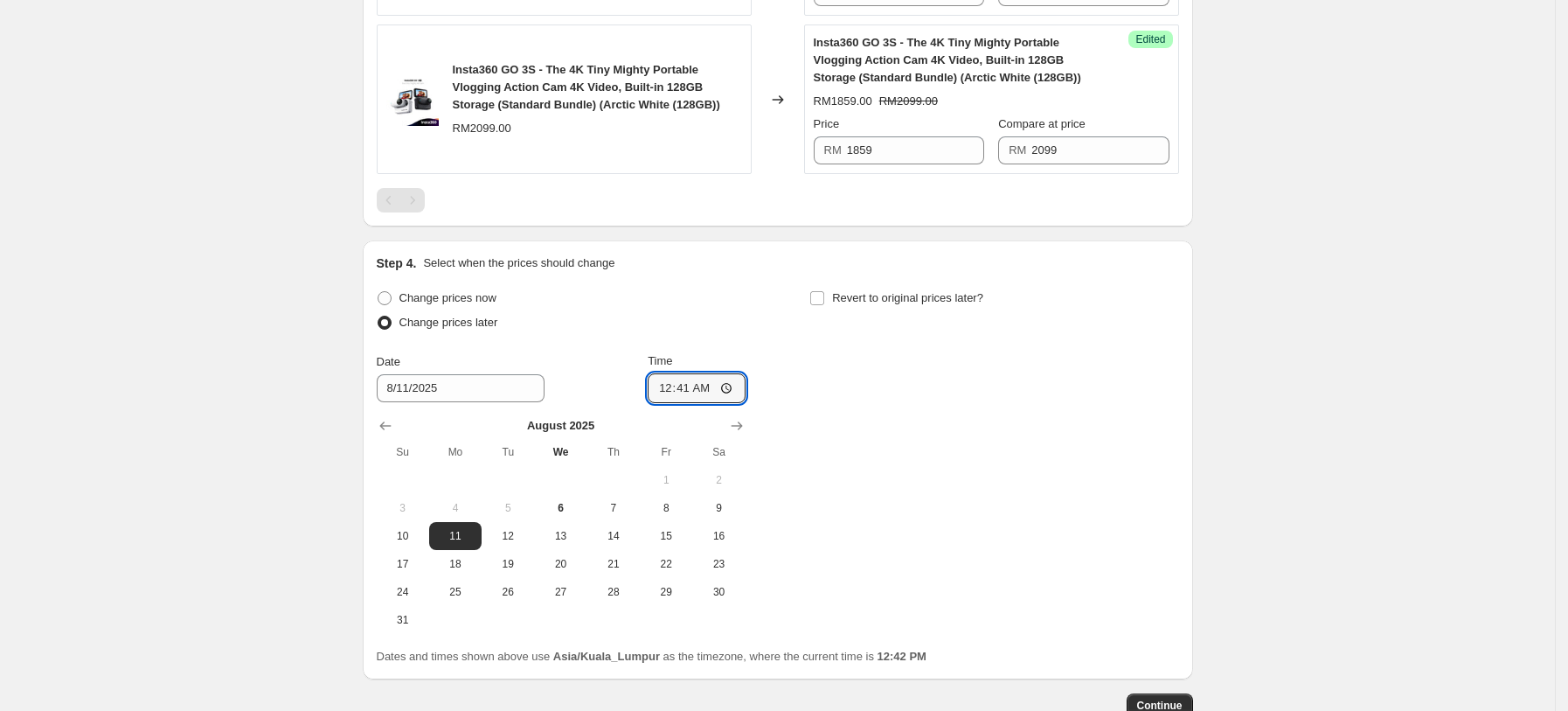 type on "00:41" 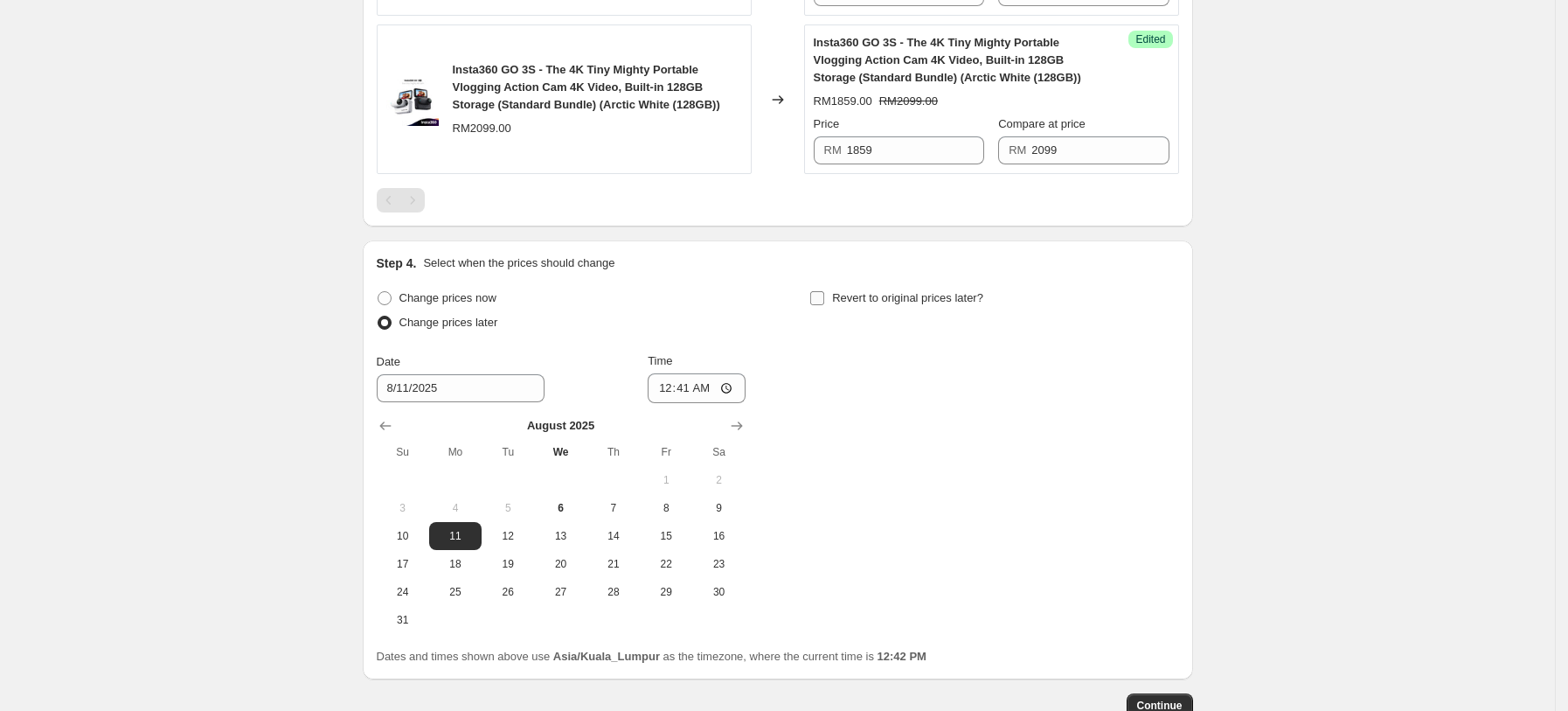 click on "Revert to original prices later?" at bounding box center [907, 297] 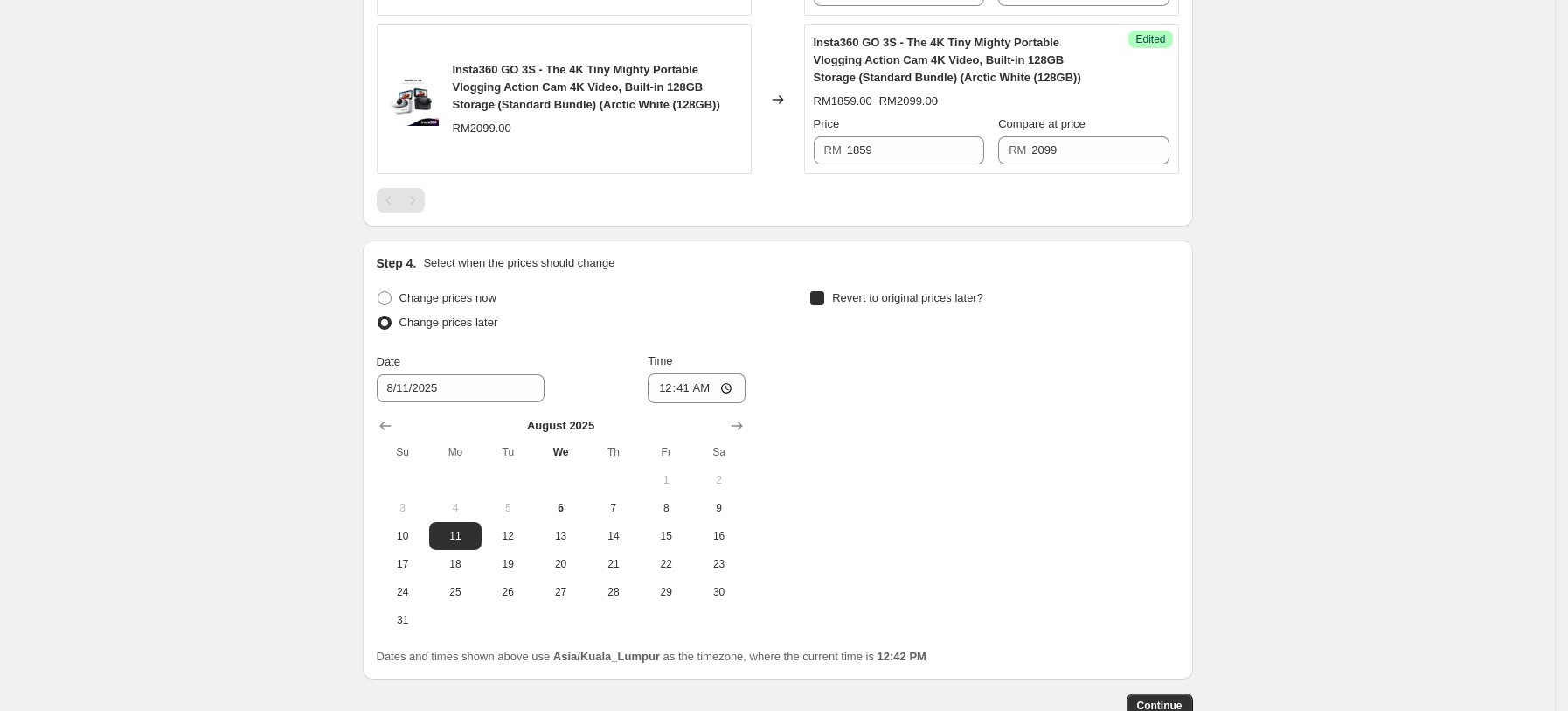 checkbox on "true" 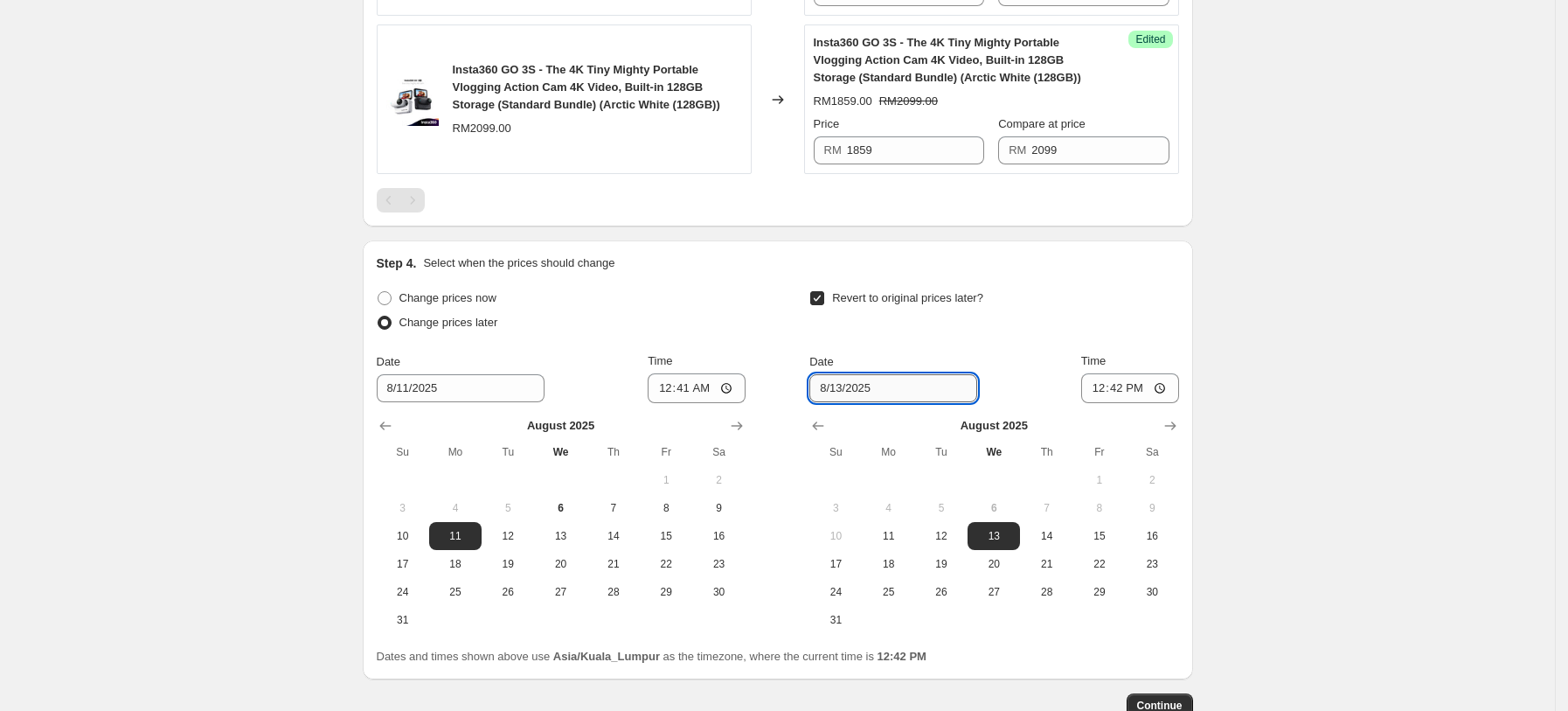 click on "8/13/2025" at bounding box center [893, 388] 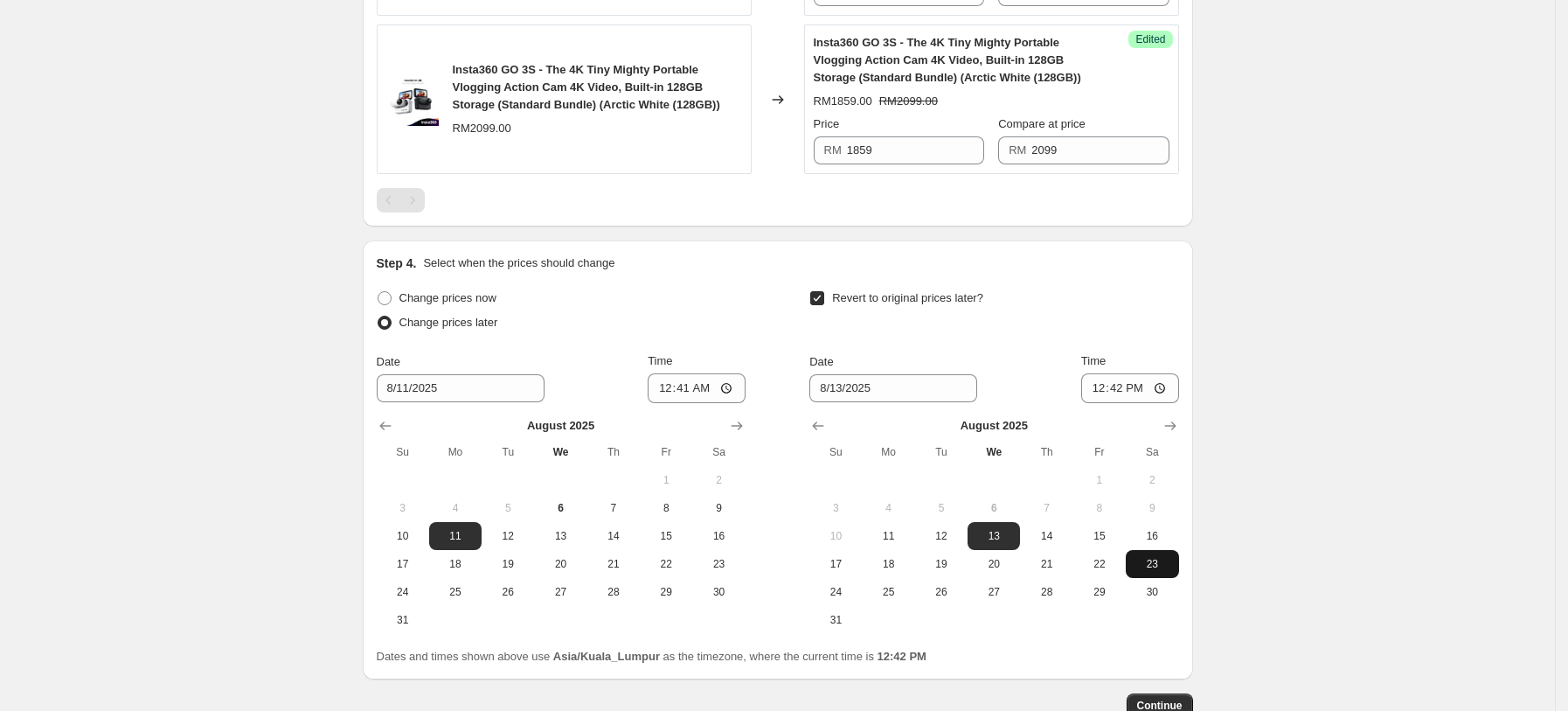 click on "23" at bounding box center (1152, 564) 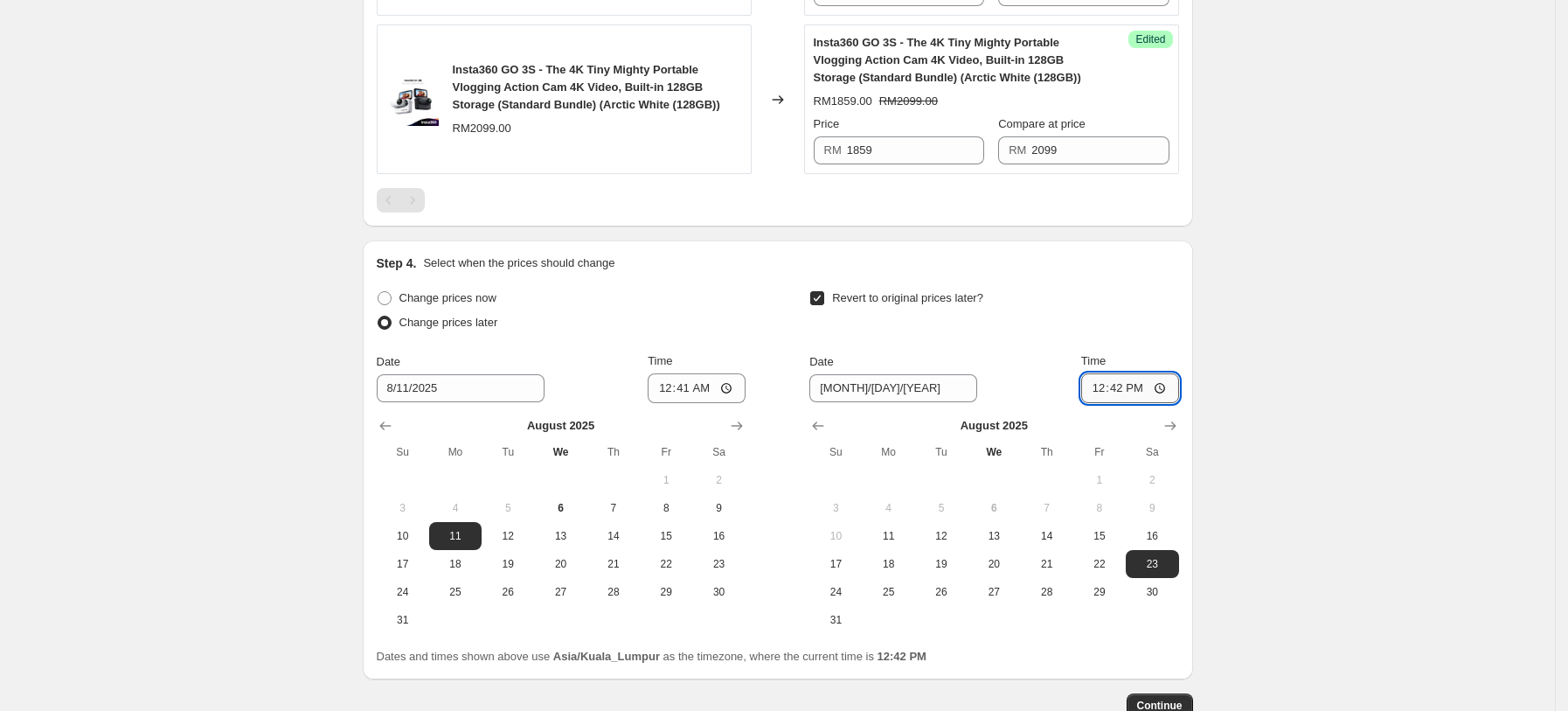 click on "12:42" at bounding box center [1130, 388] 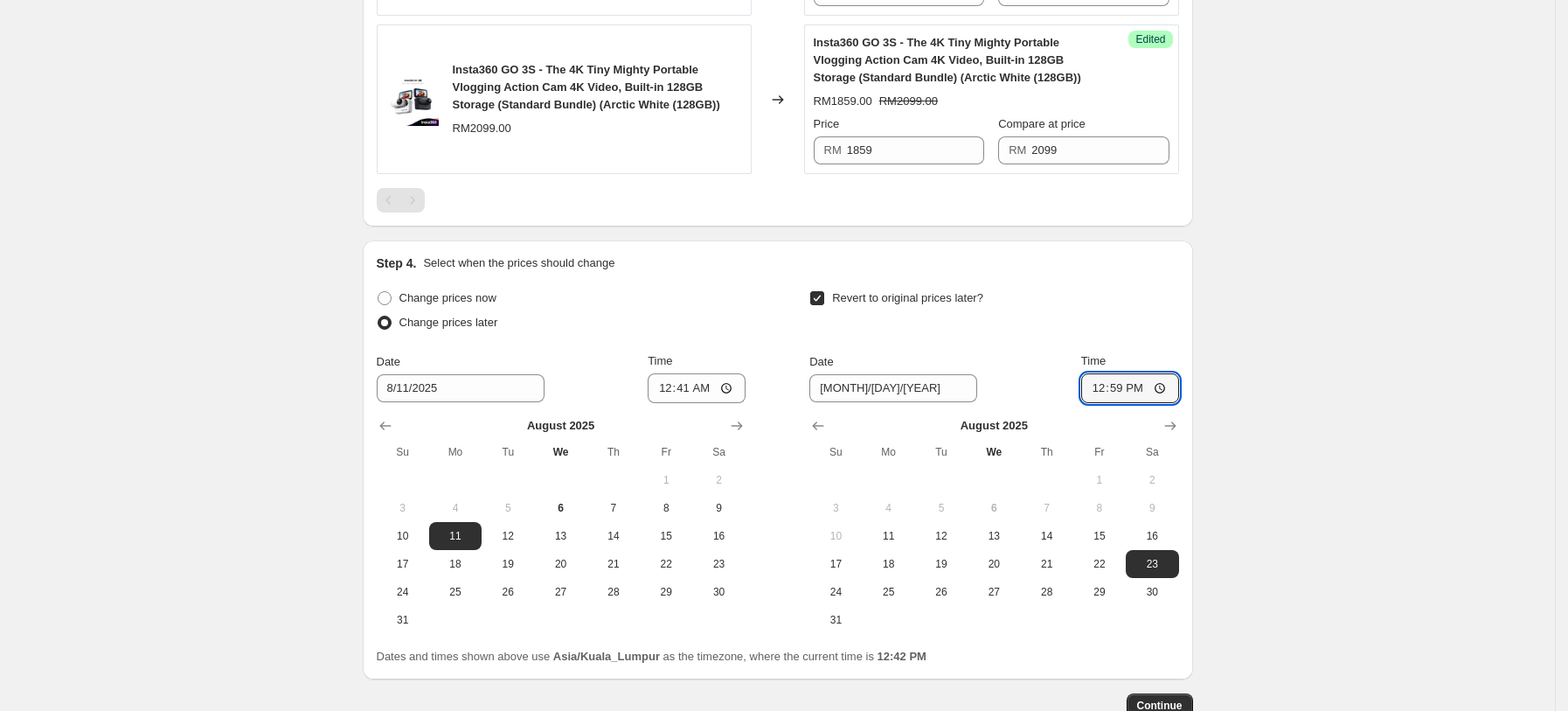 type on "12:59" 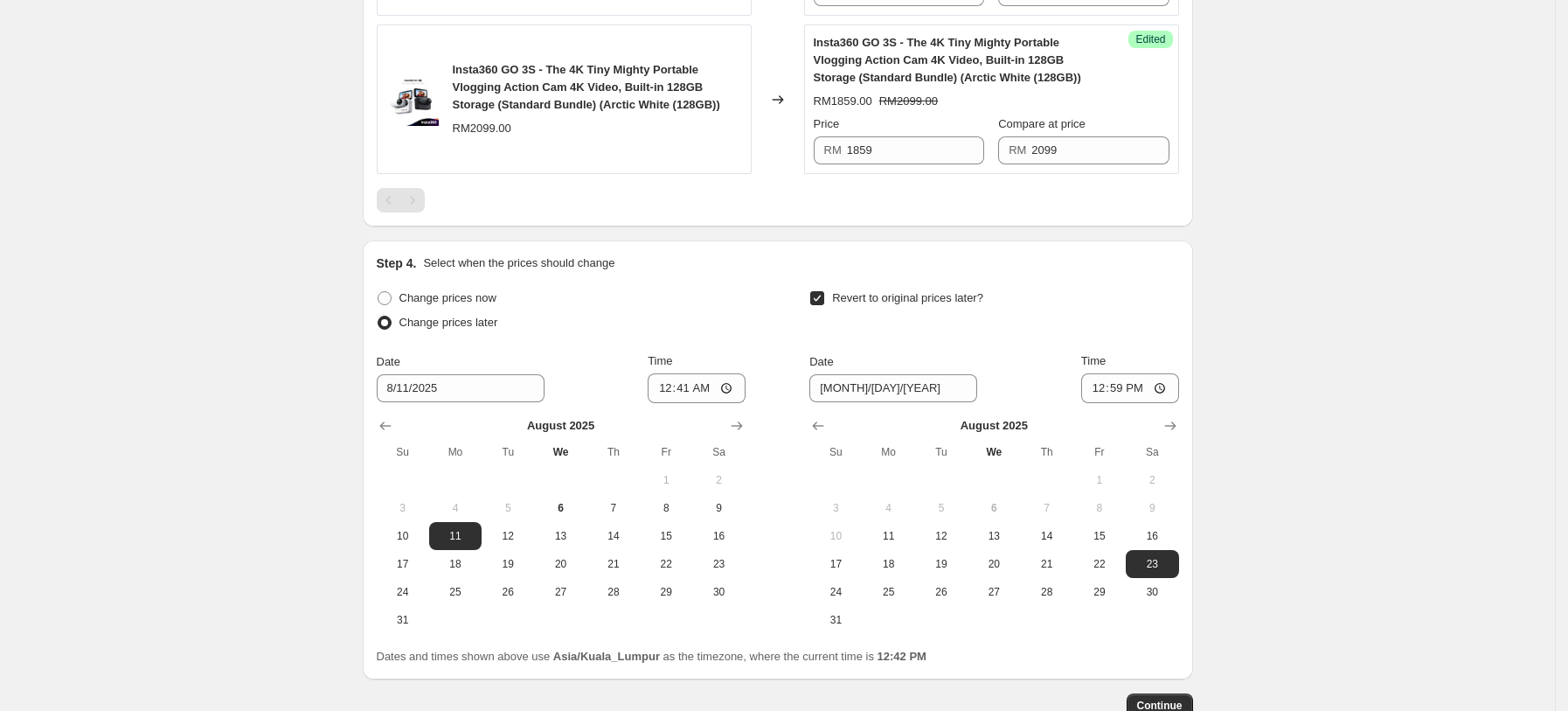 click on "Revert to original prices later?" at bounding box center [994, 312] 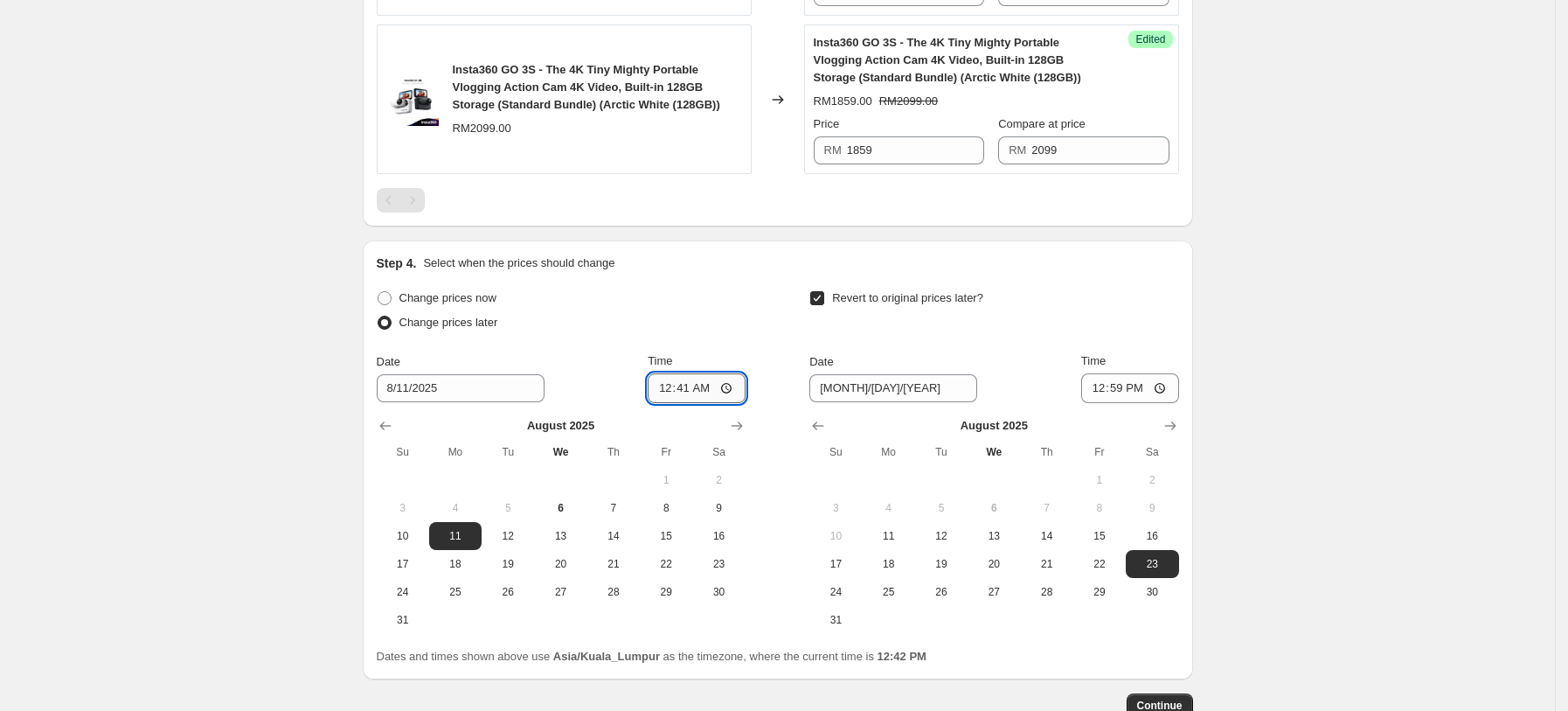 click on "00:41" at bounding box center [697, 388] 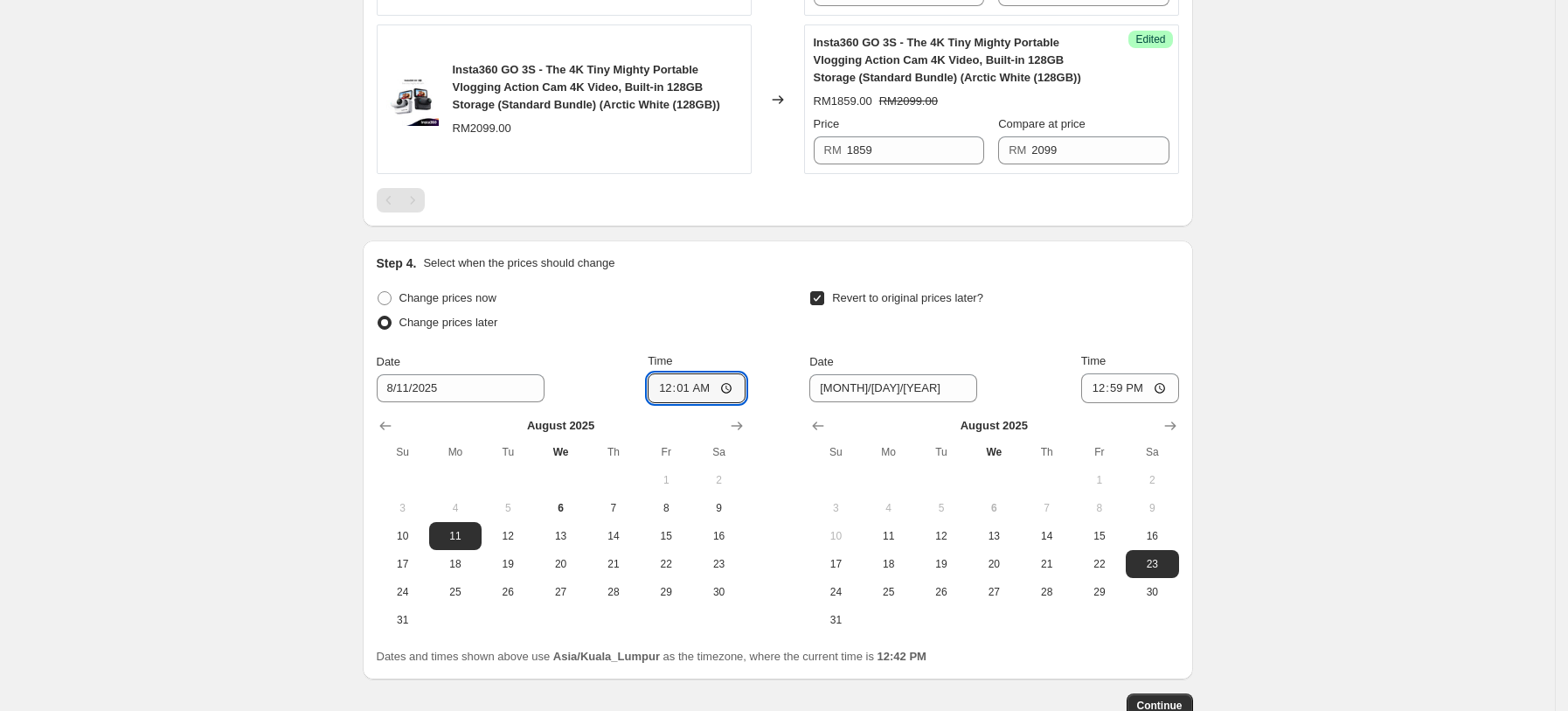 type on "00:01" 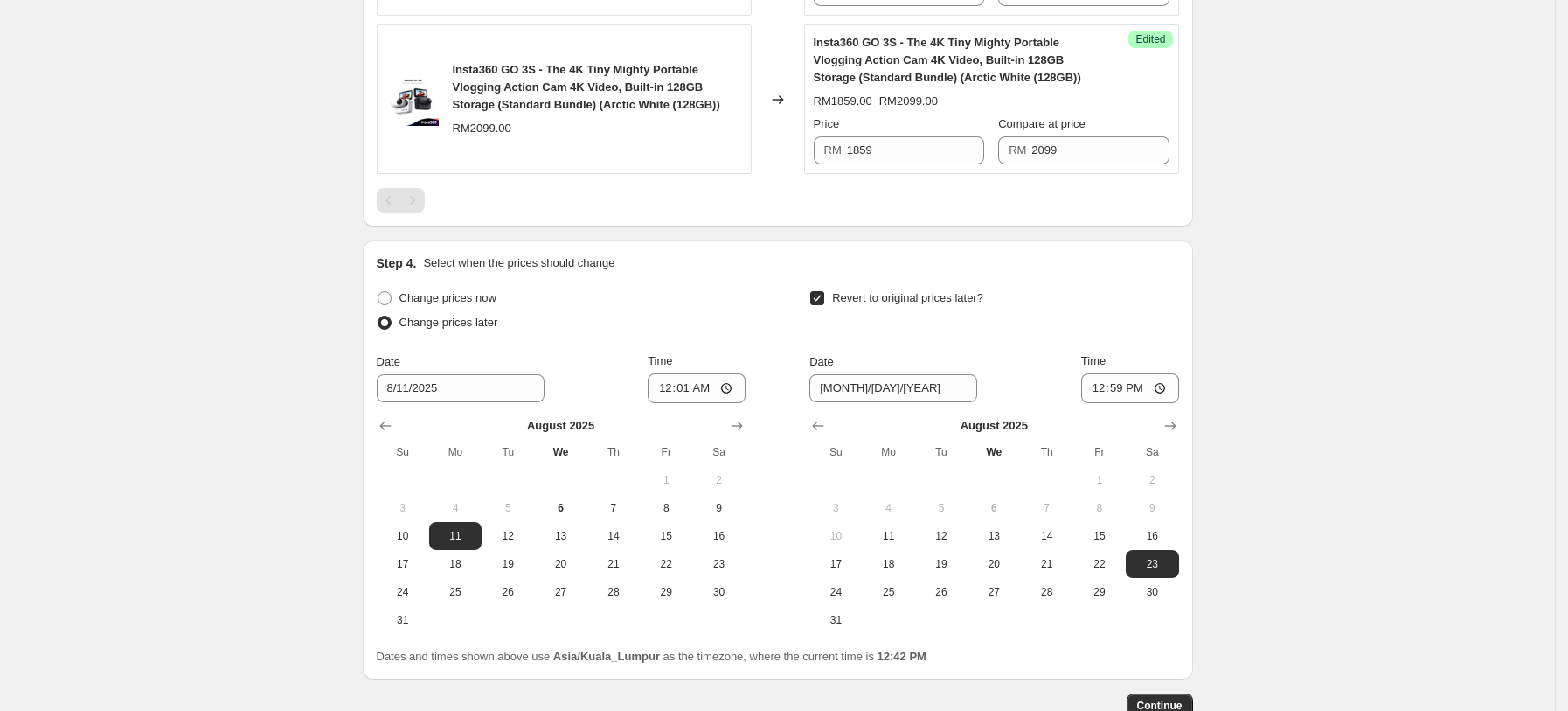 click on "Change prices now" at bounding box center [561, 298] 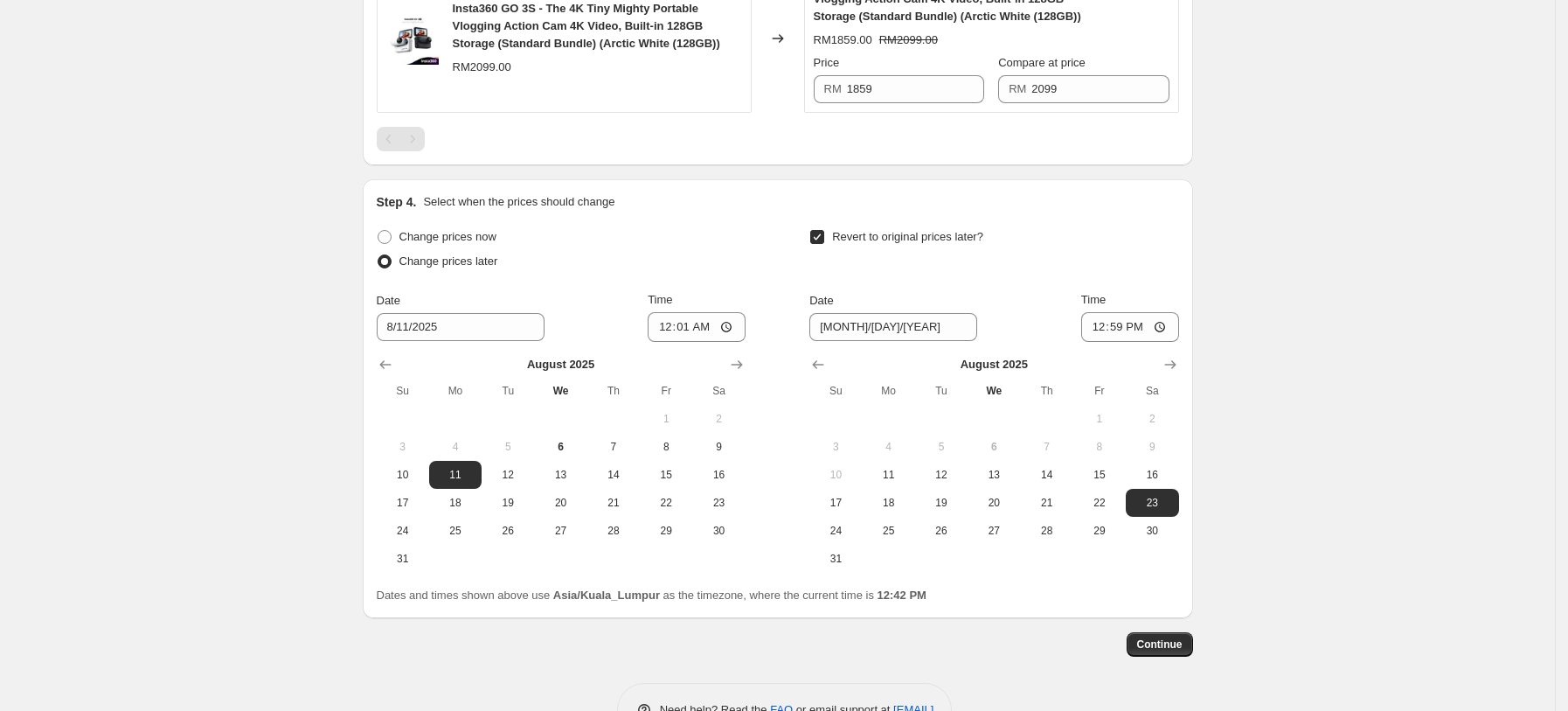 scroll, scrollTop: 840, scrollLeft: 0, axis: vertical 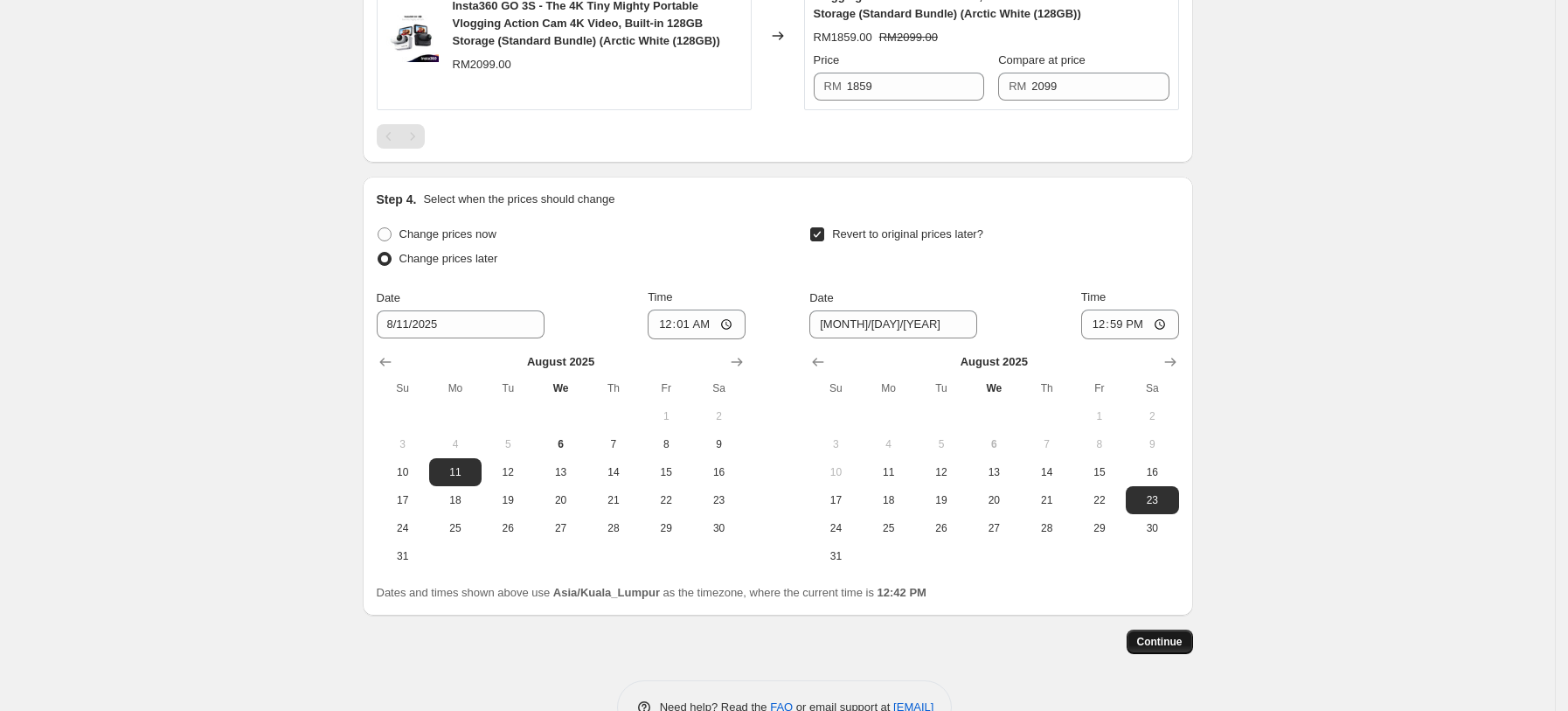 click on "Continue" at bounding box center (1160, 642) 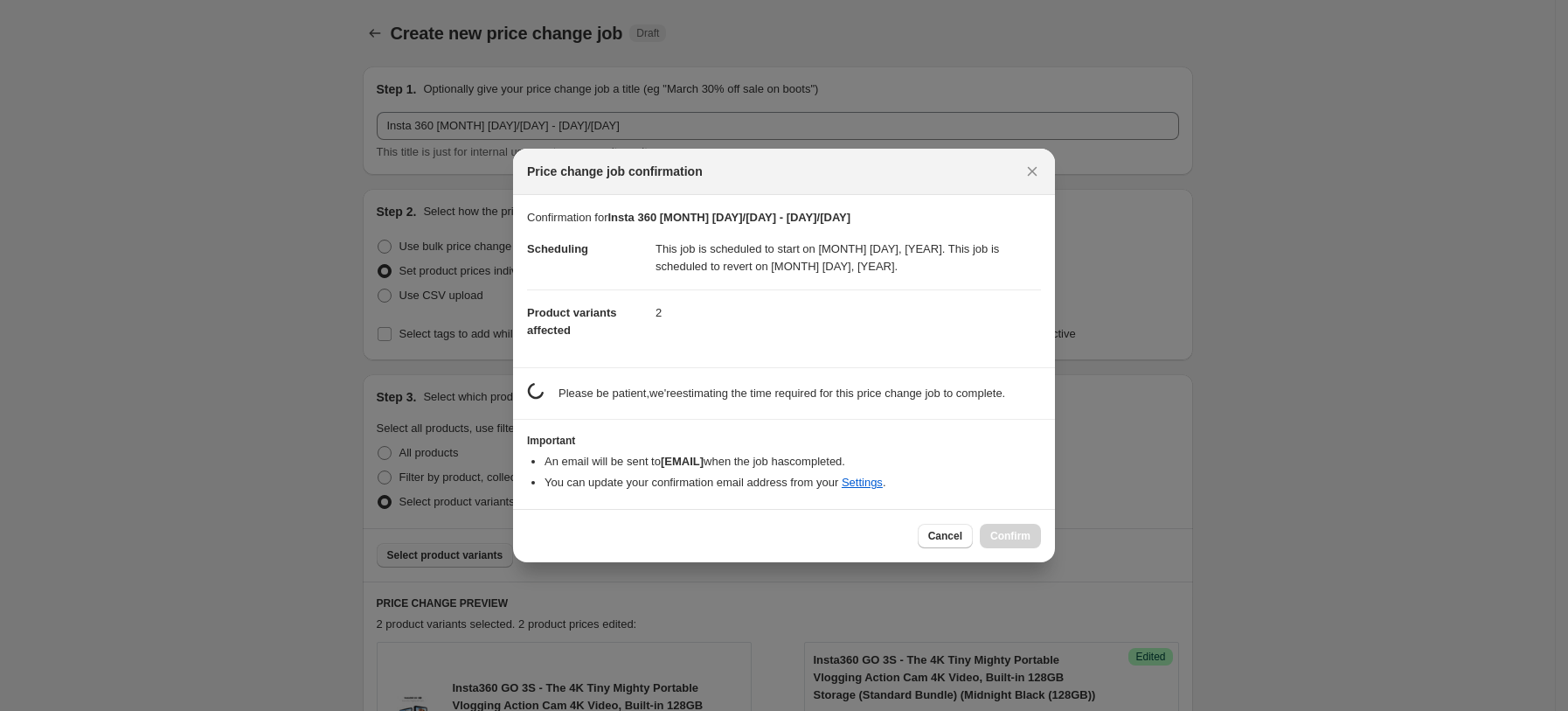scroll, scrollTop: 0, scrollLeft: 0, axis: both 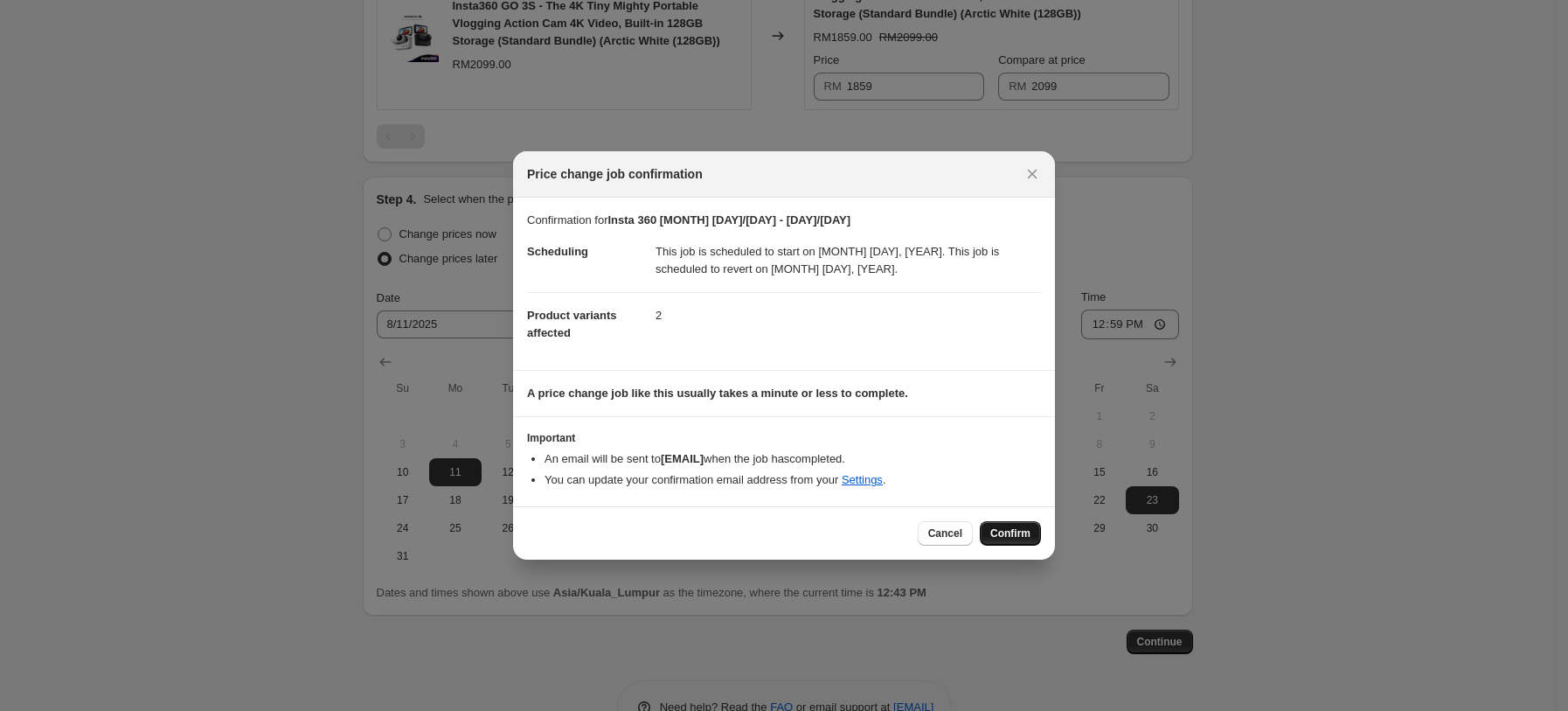 click on "Confirm" at bounding box center [1010, 533] 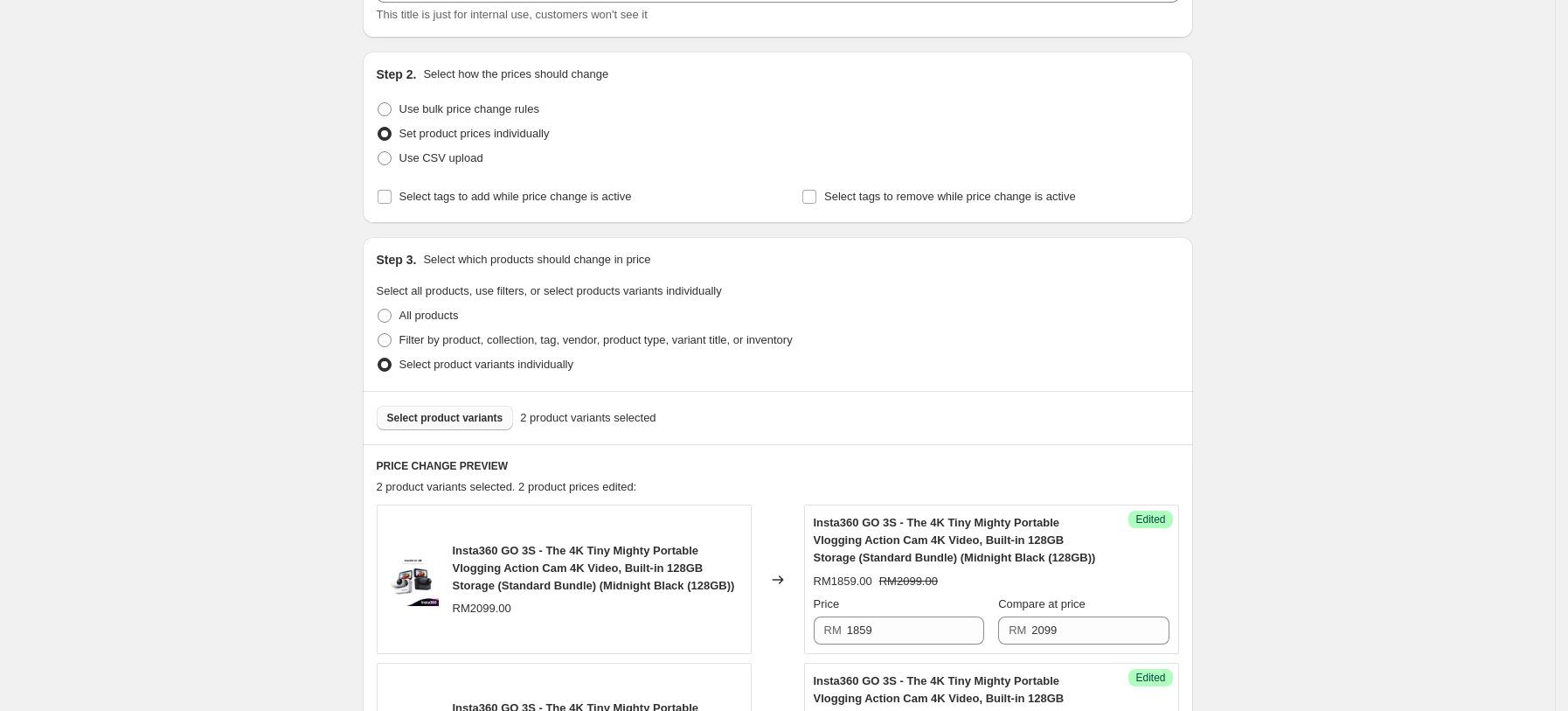 scroll, scrollTop: 0, scrollLeft: 0, axis: both 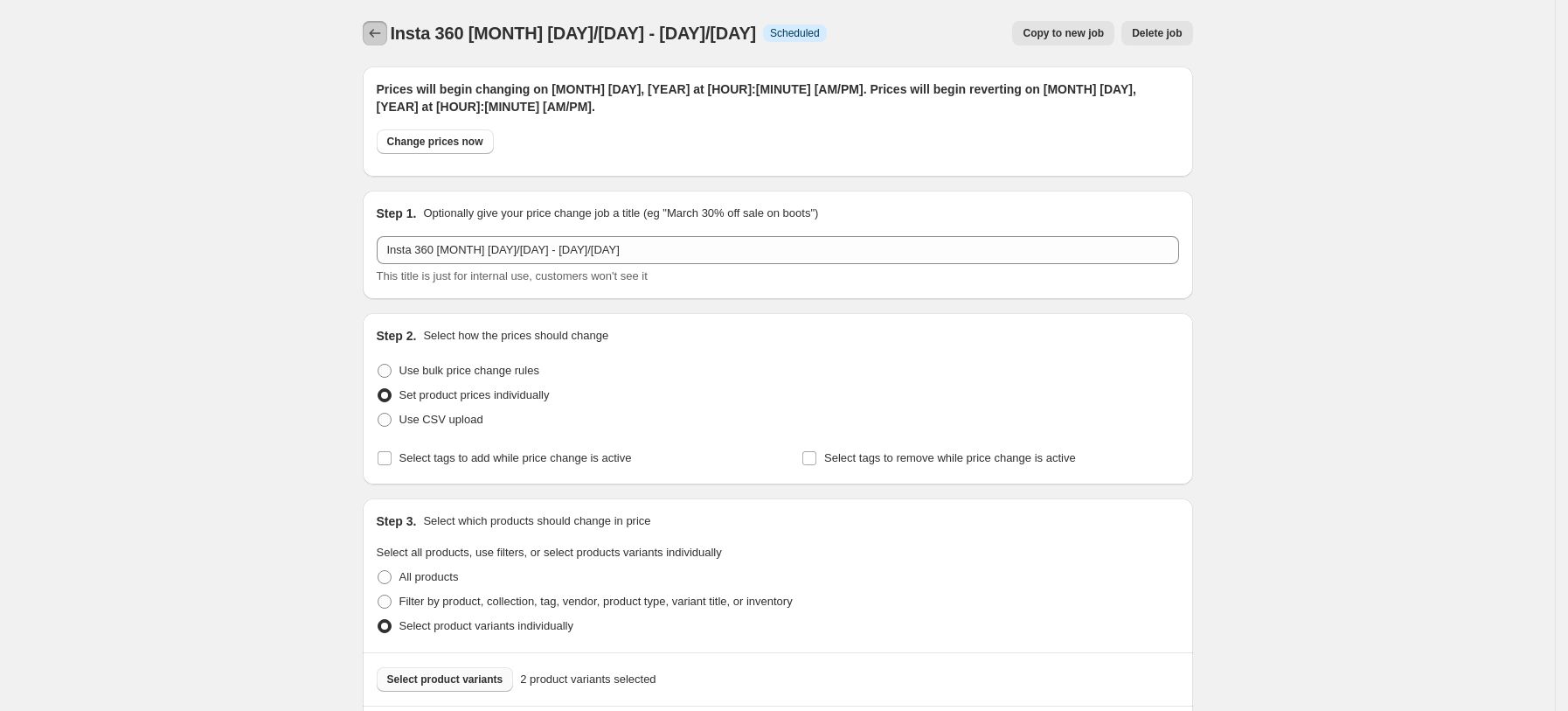 click 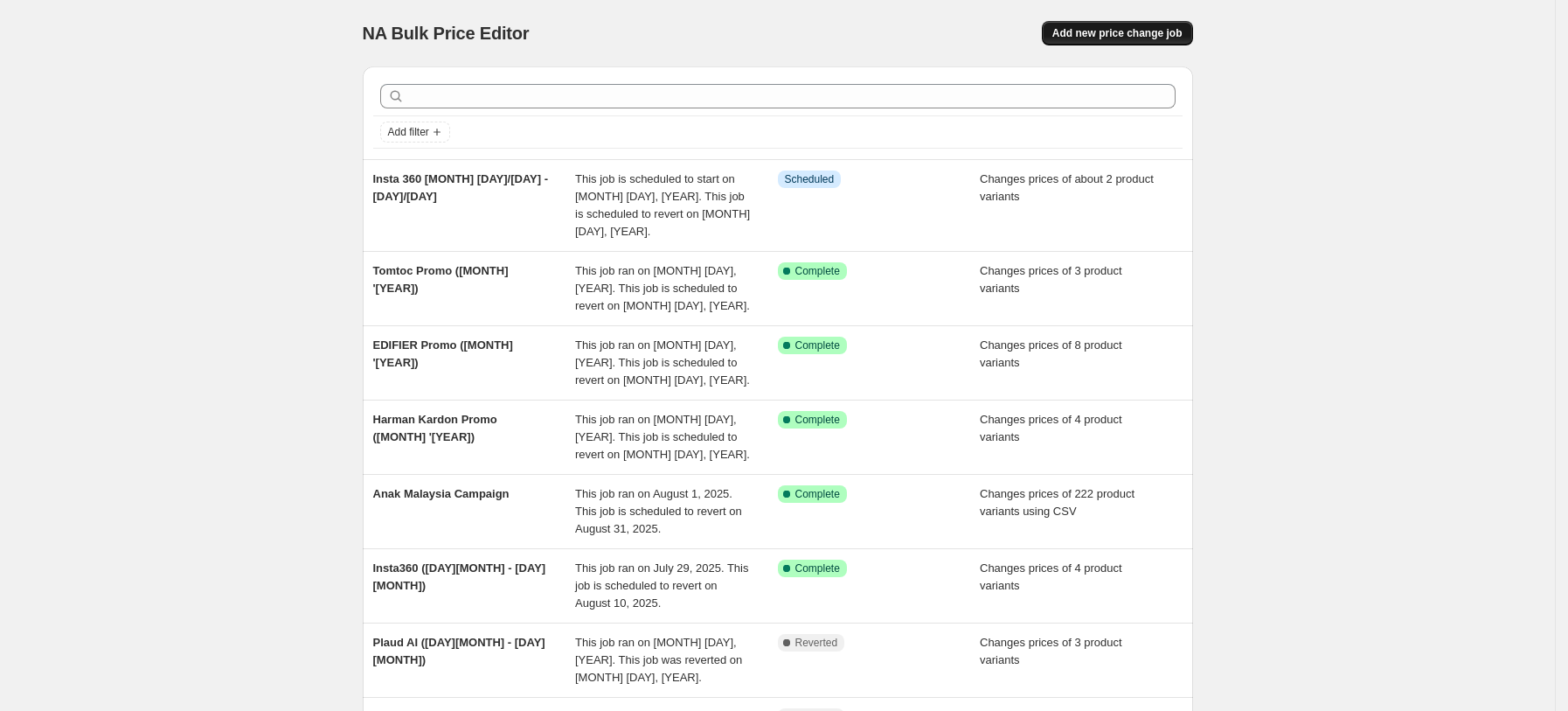 click on "Add new price change job" at bounding box center [1117, 33] 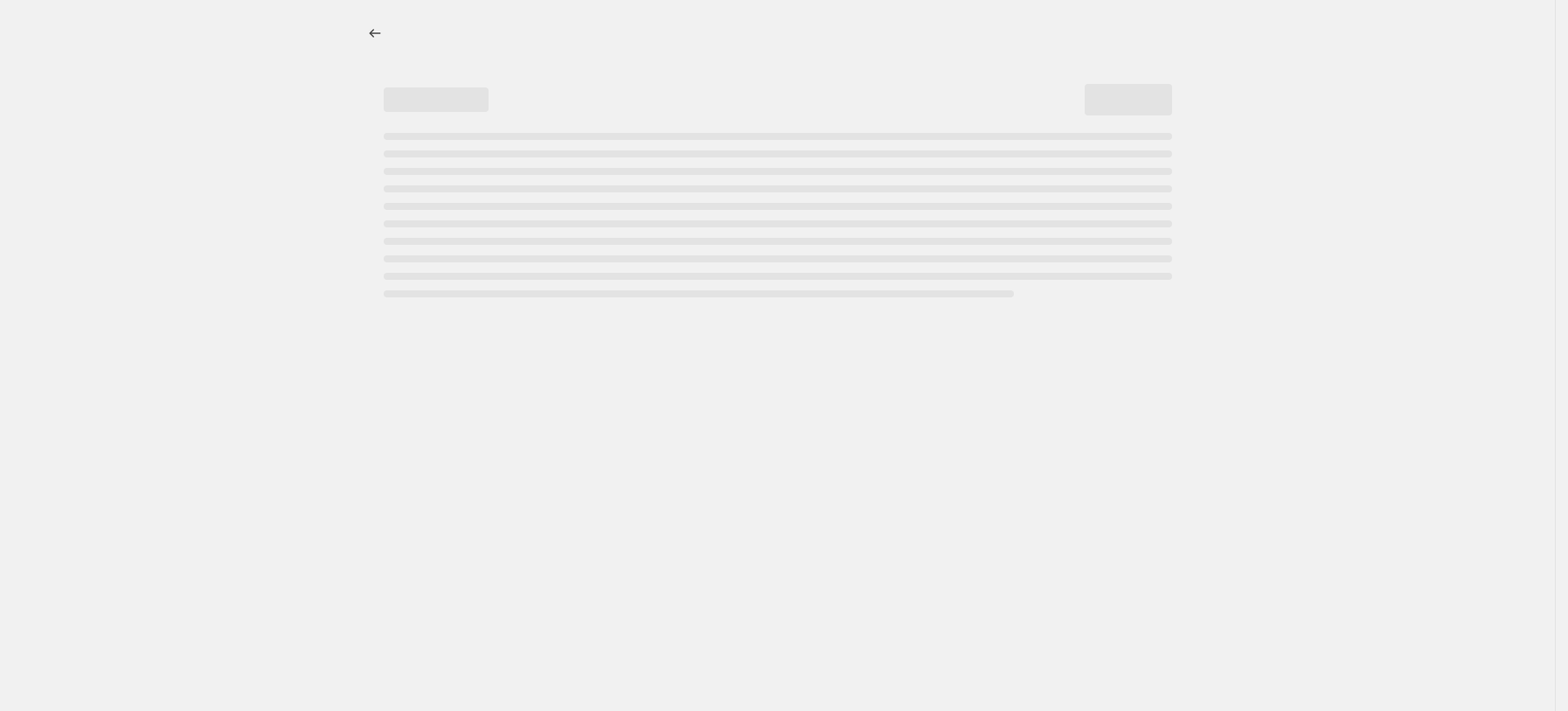 select on "percentage" 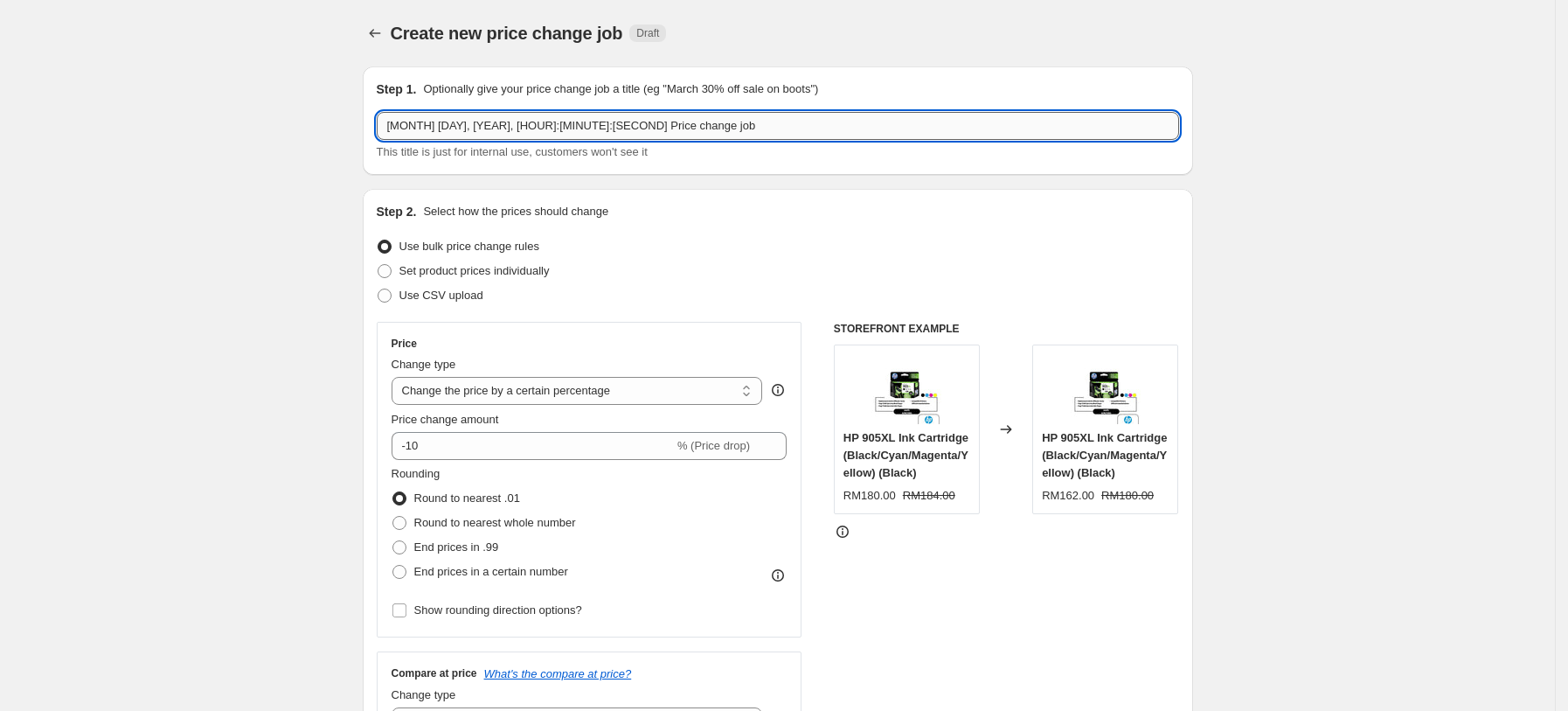 click on "[MONTH] [DAY], [YEAR], [HOUR]:[MINUTE]:[SECOND] Price change job" at bounding box center [778, 126] 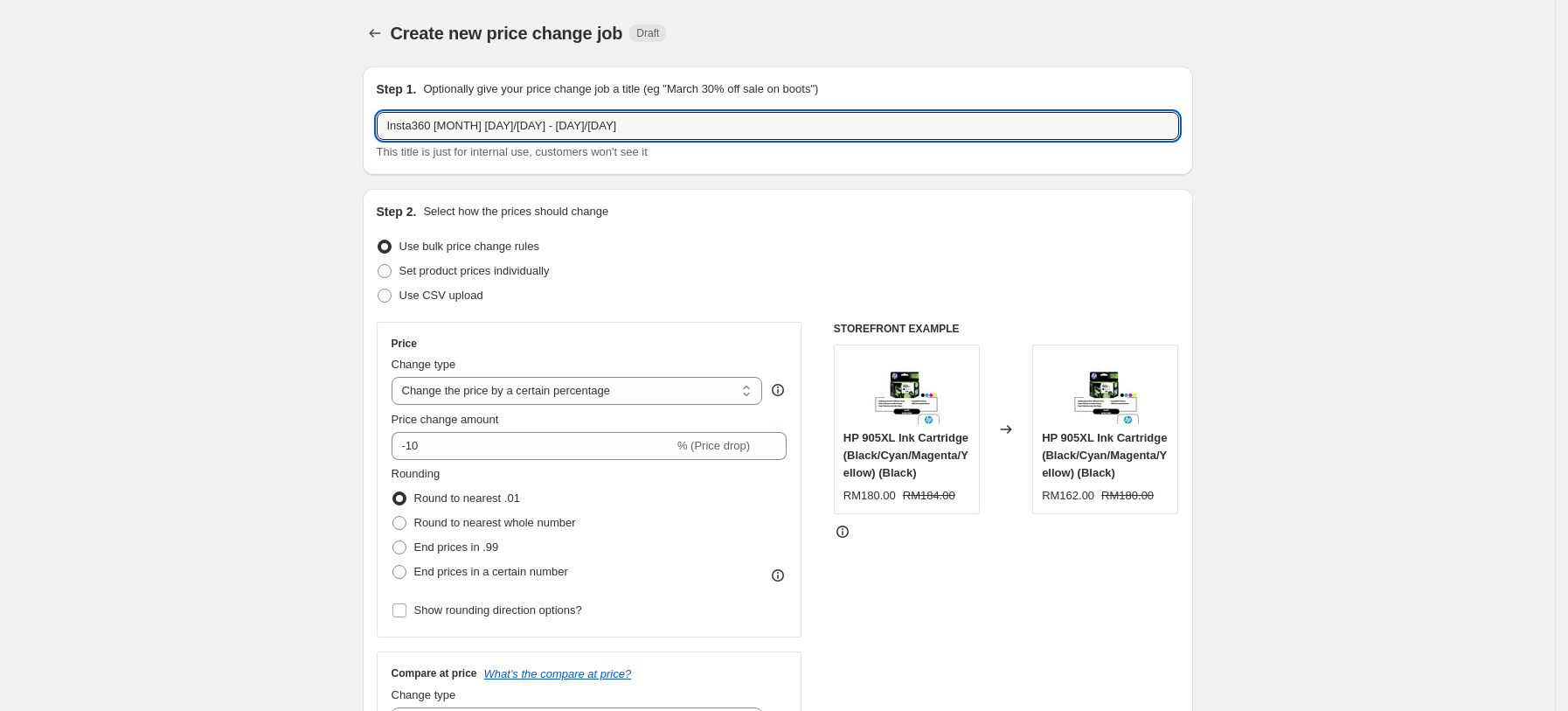 scroll, scrollTop: 151, scrollLeft: 0, axis: vertical 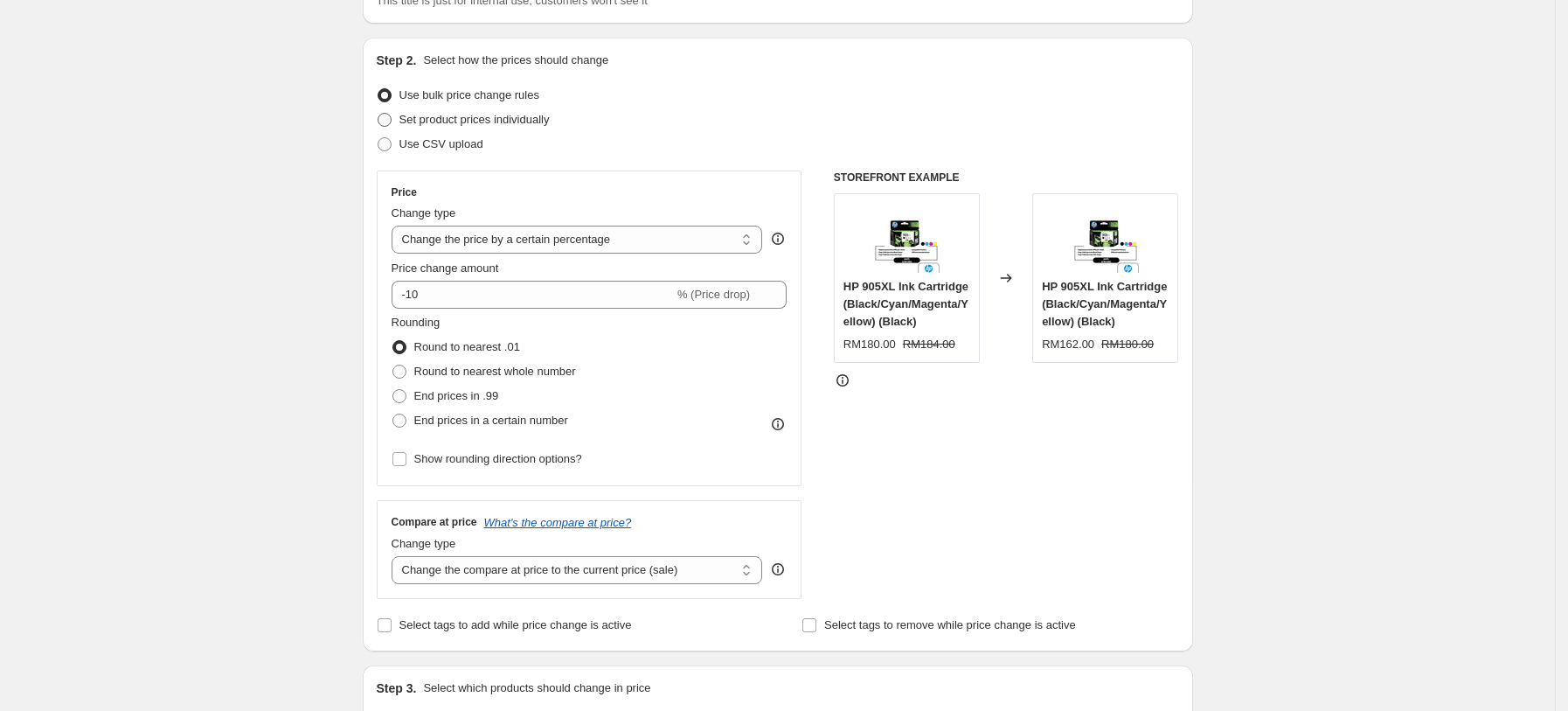 type on "Insta360 [MONTH] [DAY]/[DAY] - [DAY]/[DAY]" 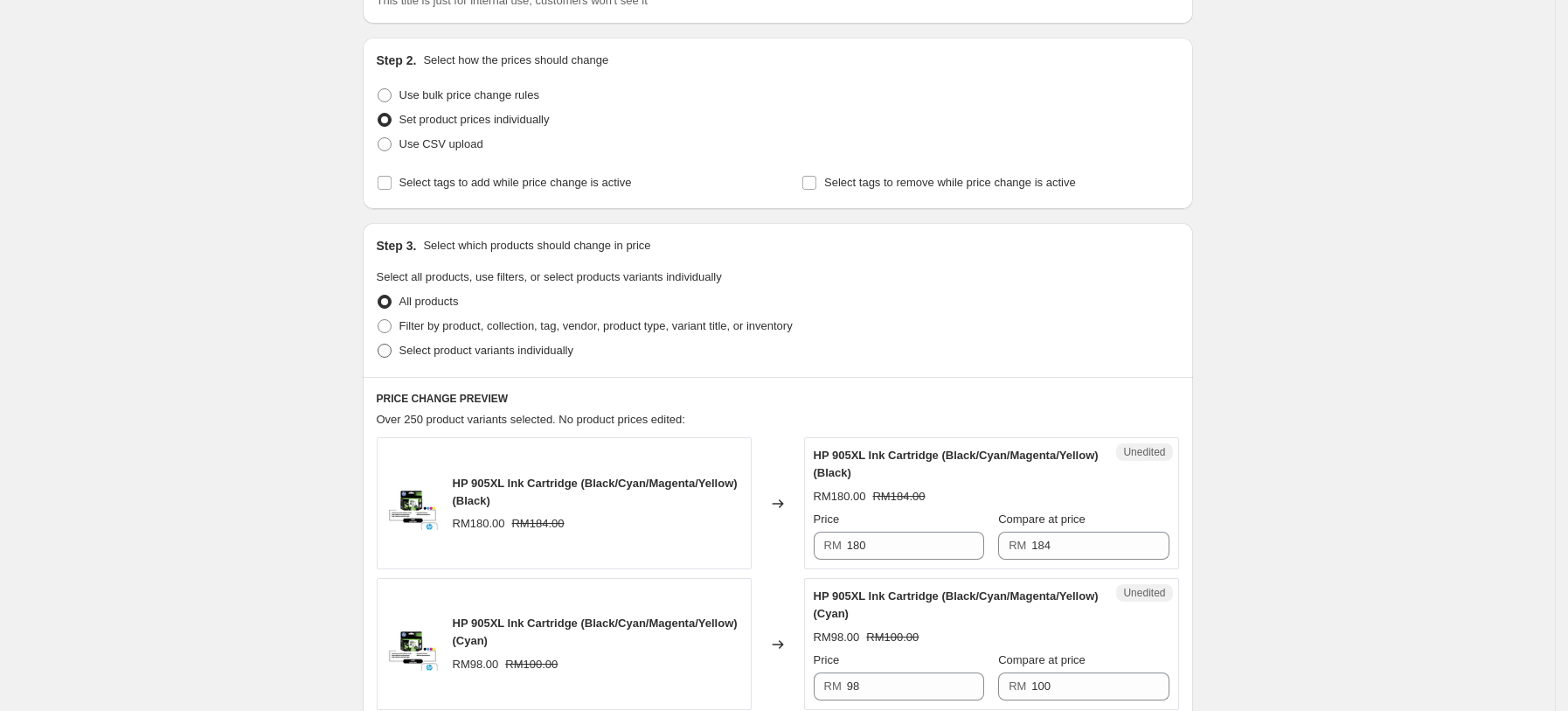 click at bounding box center (385, 351) 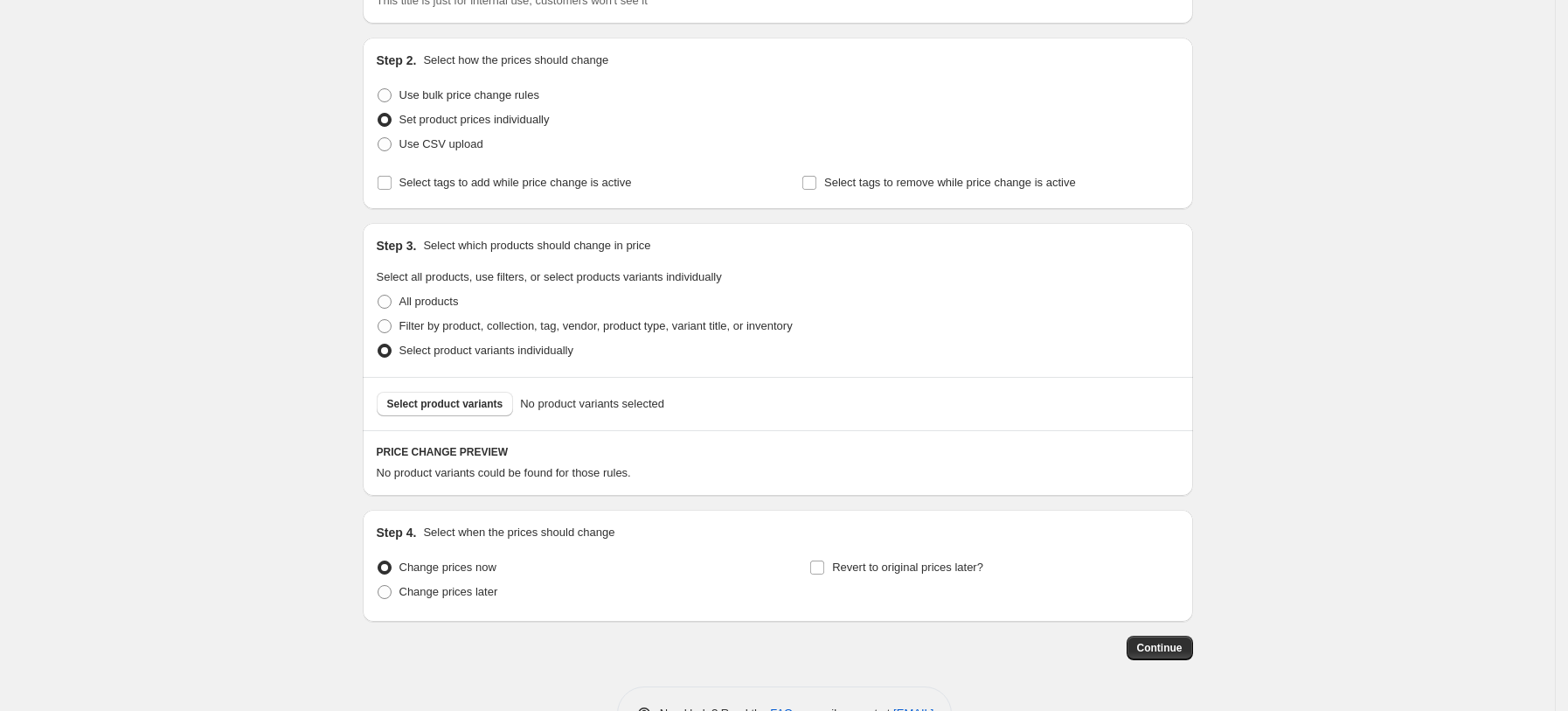 scroll, scrollTop: 206, scrollLeft: 0, axis: vertical 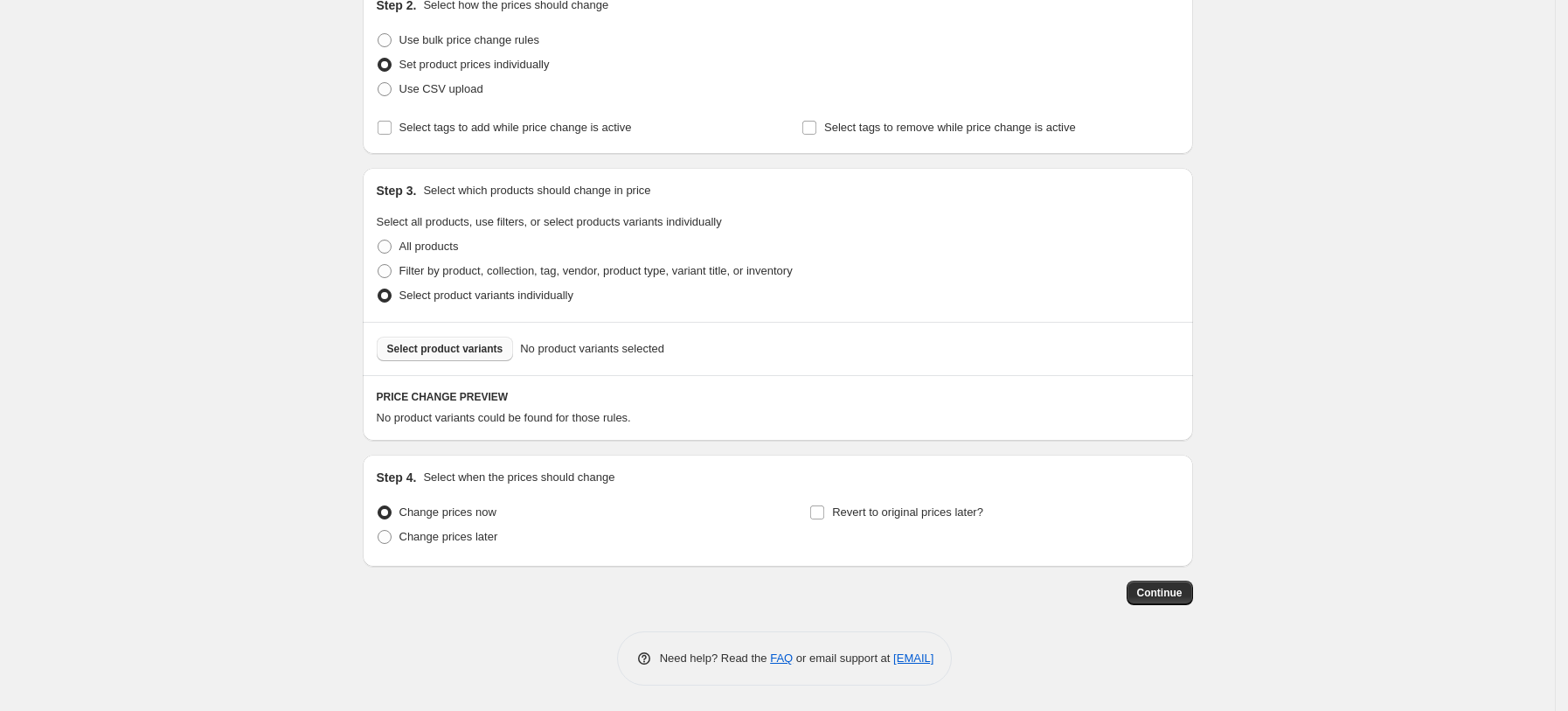 click on "Select product variants" at bounding box center (445, 349) 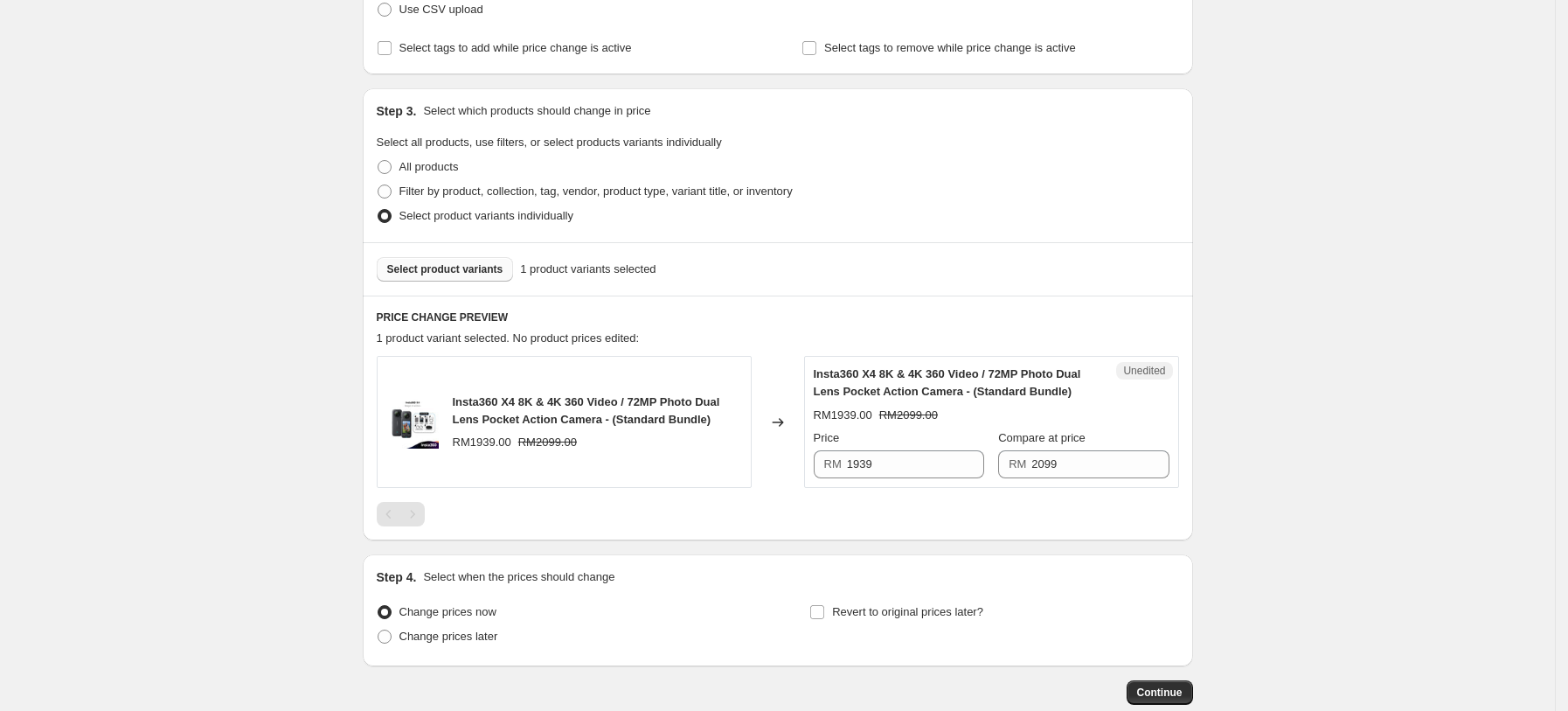 scroll, scrollTop: 312, scrollLeft: 0, axis: vertical 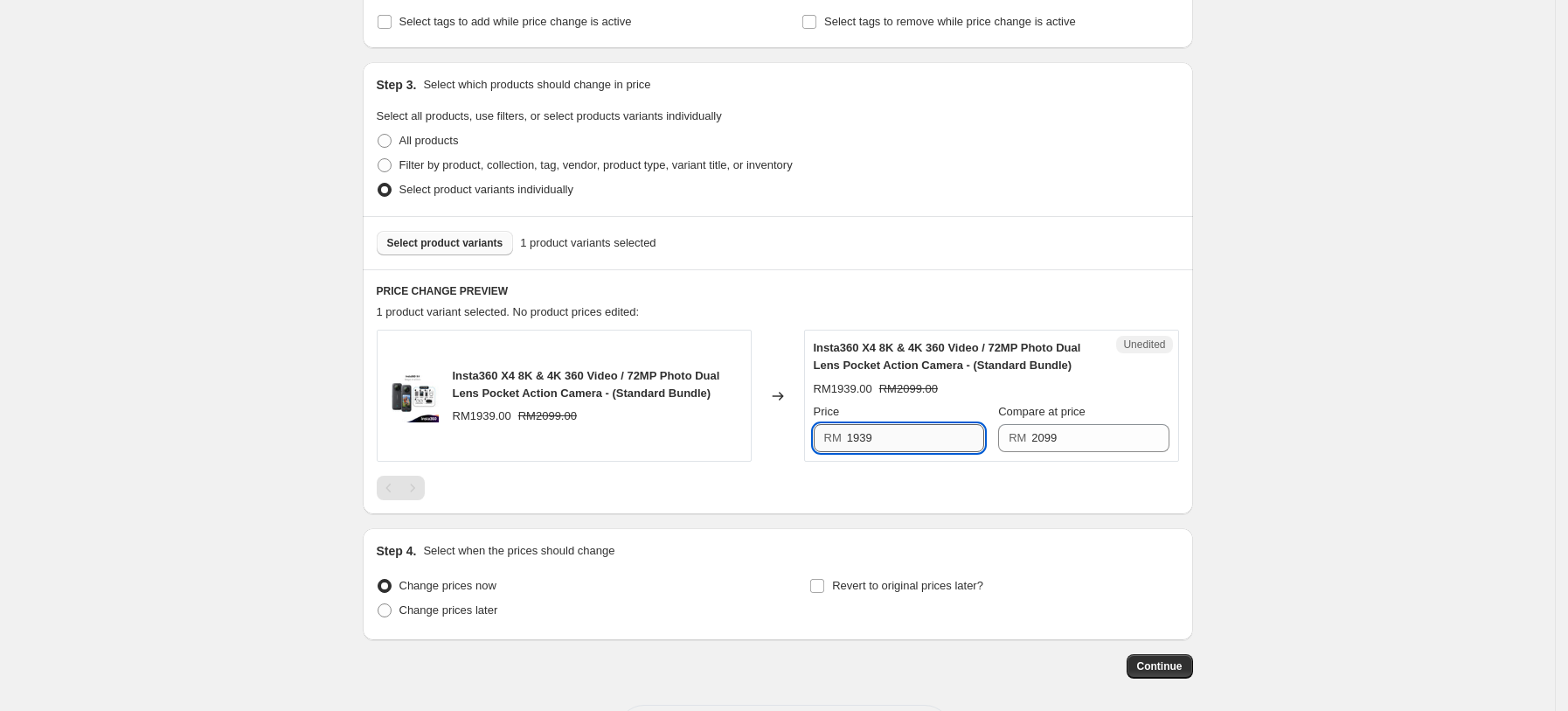 click on "1939" at bounding box center (915, 438) 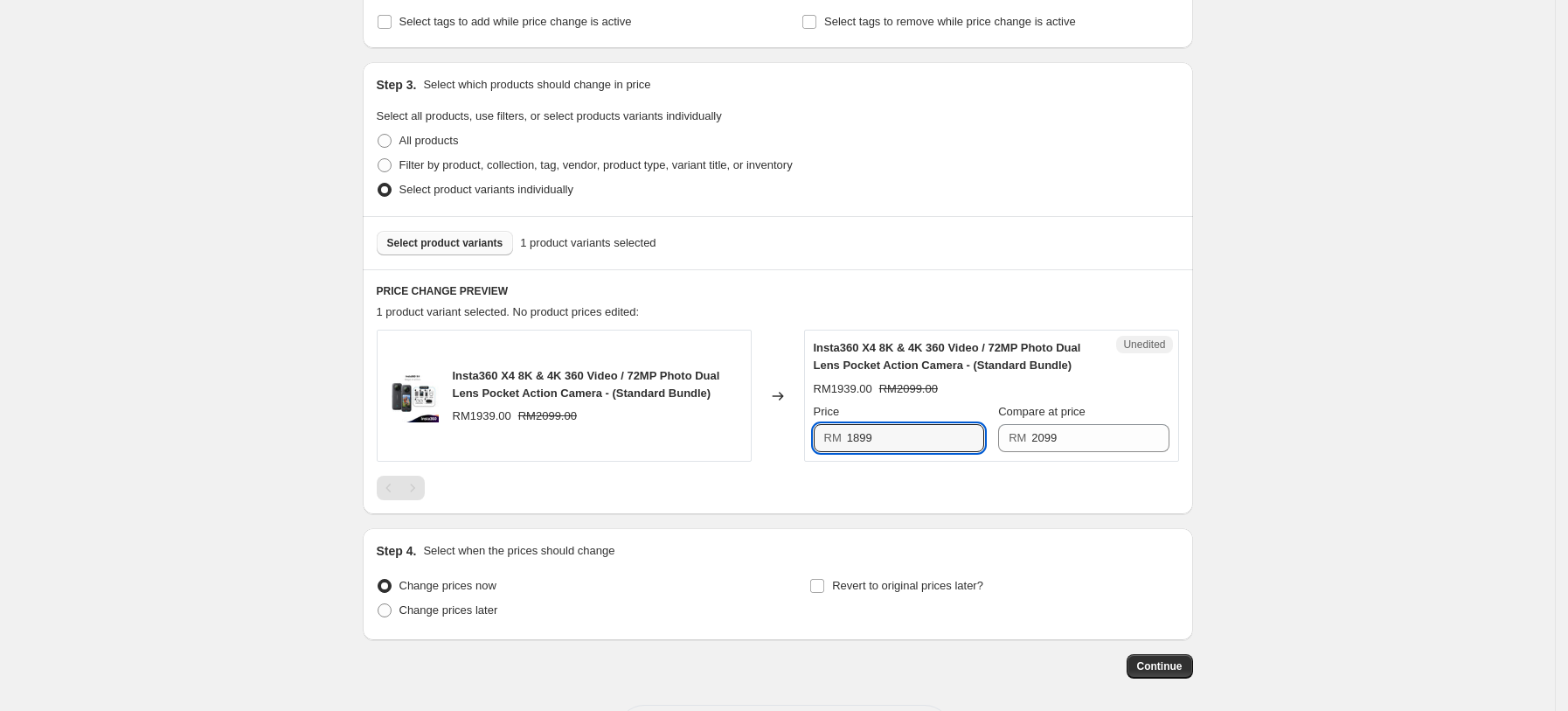 scroll, scrollTop: 386, scrollLeft: 0, axis: vertical 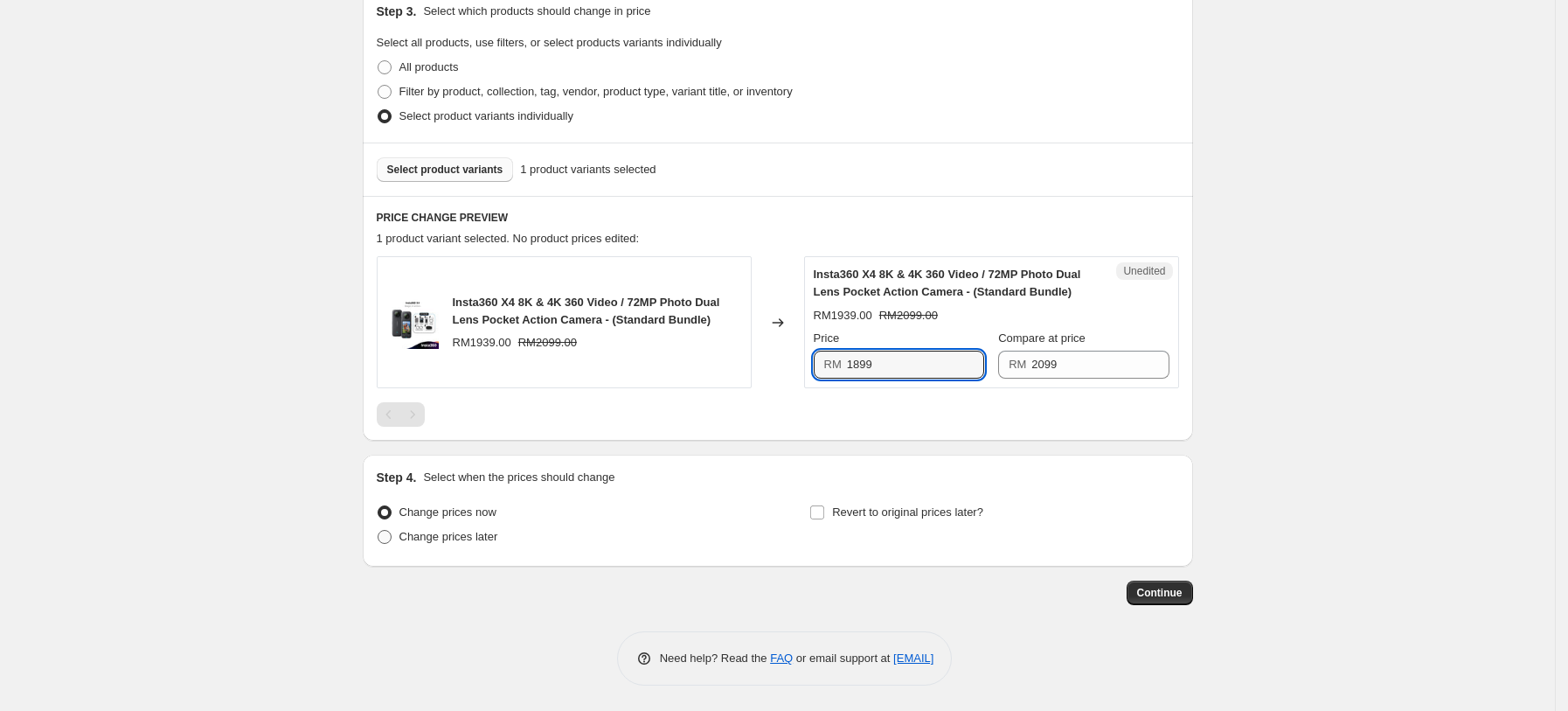 type on "1899" 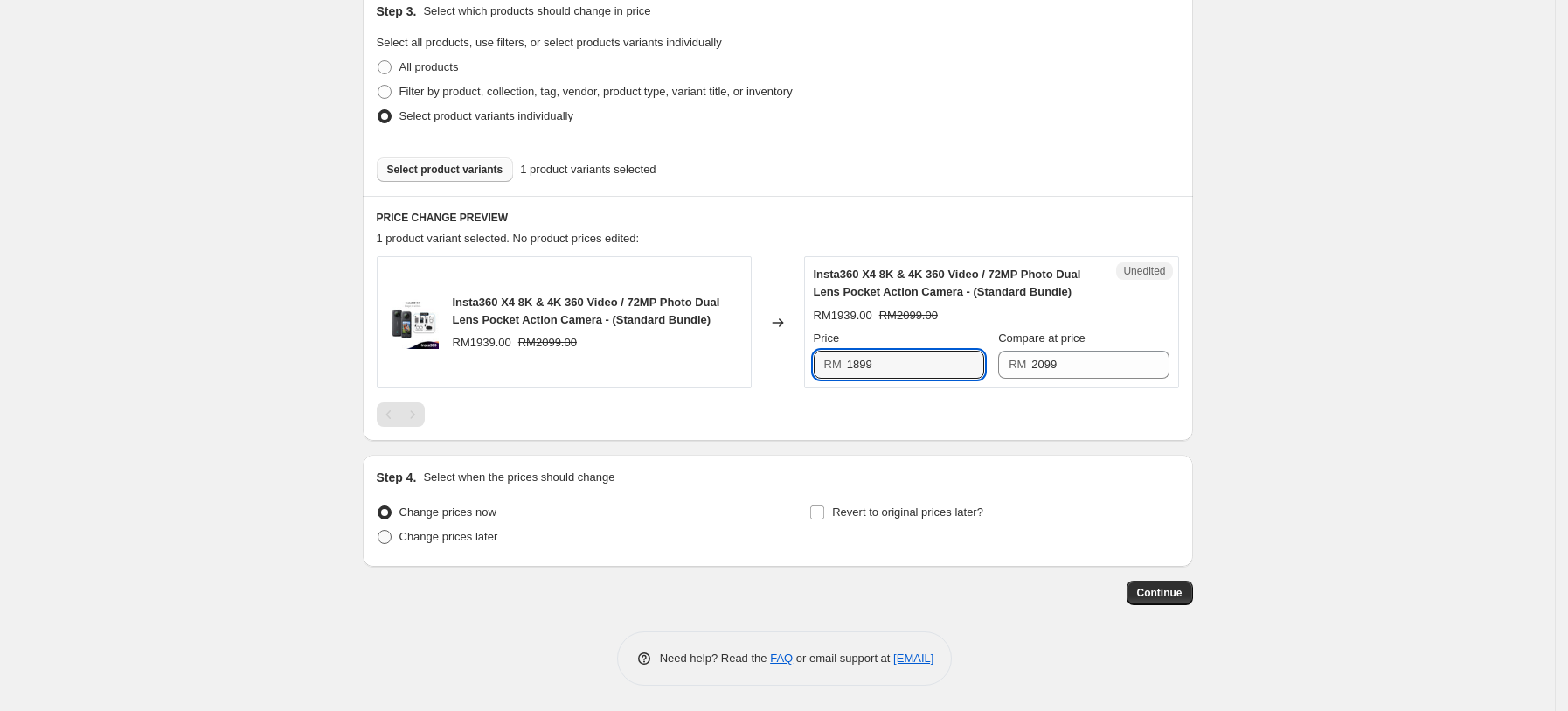 radio on "true" 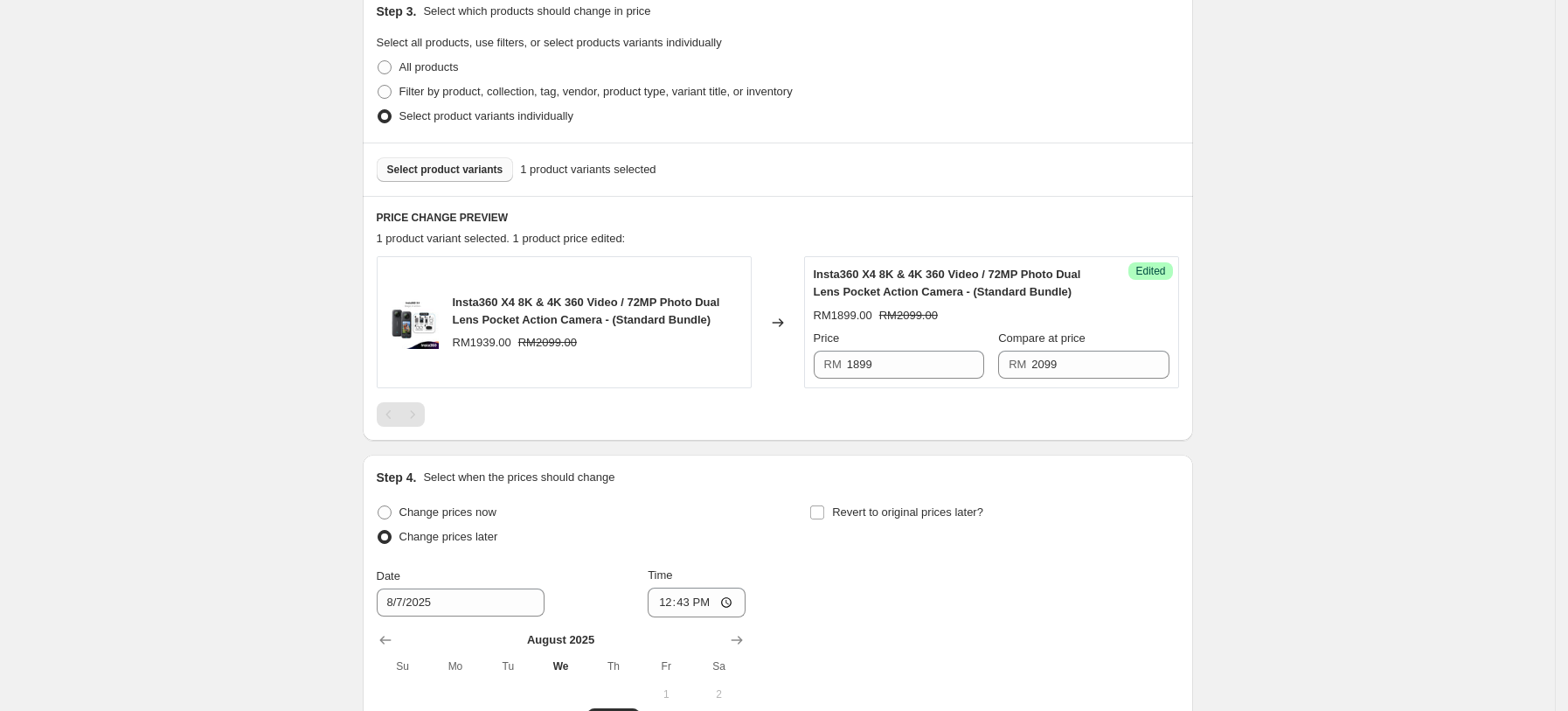 scroll, scrollTop: 613, scrollLeft: 0, axis: vertical 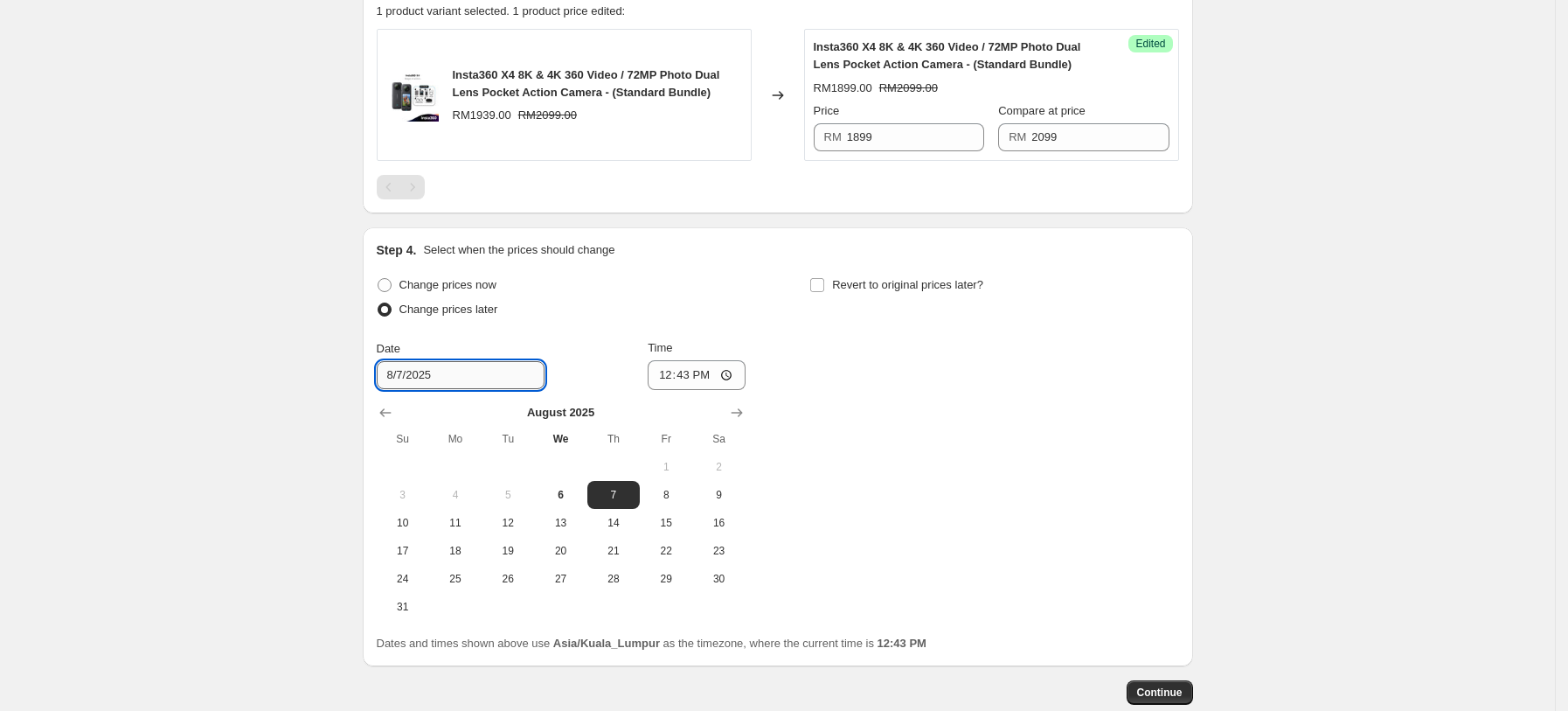 click on "8/7/2025" at bounding box center (461, 375) 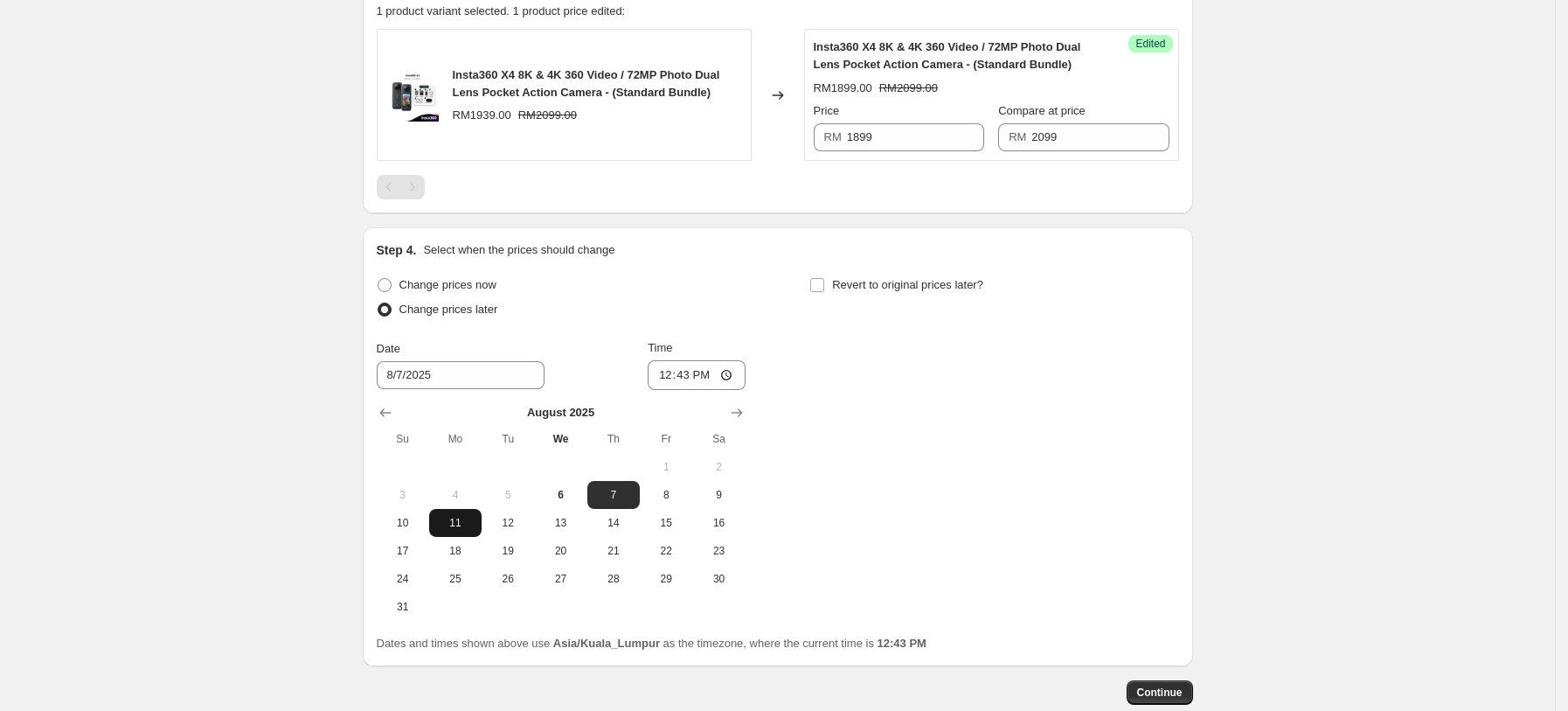 click on "11" at bounding box center (455, 523) 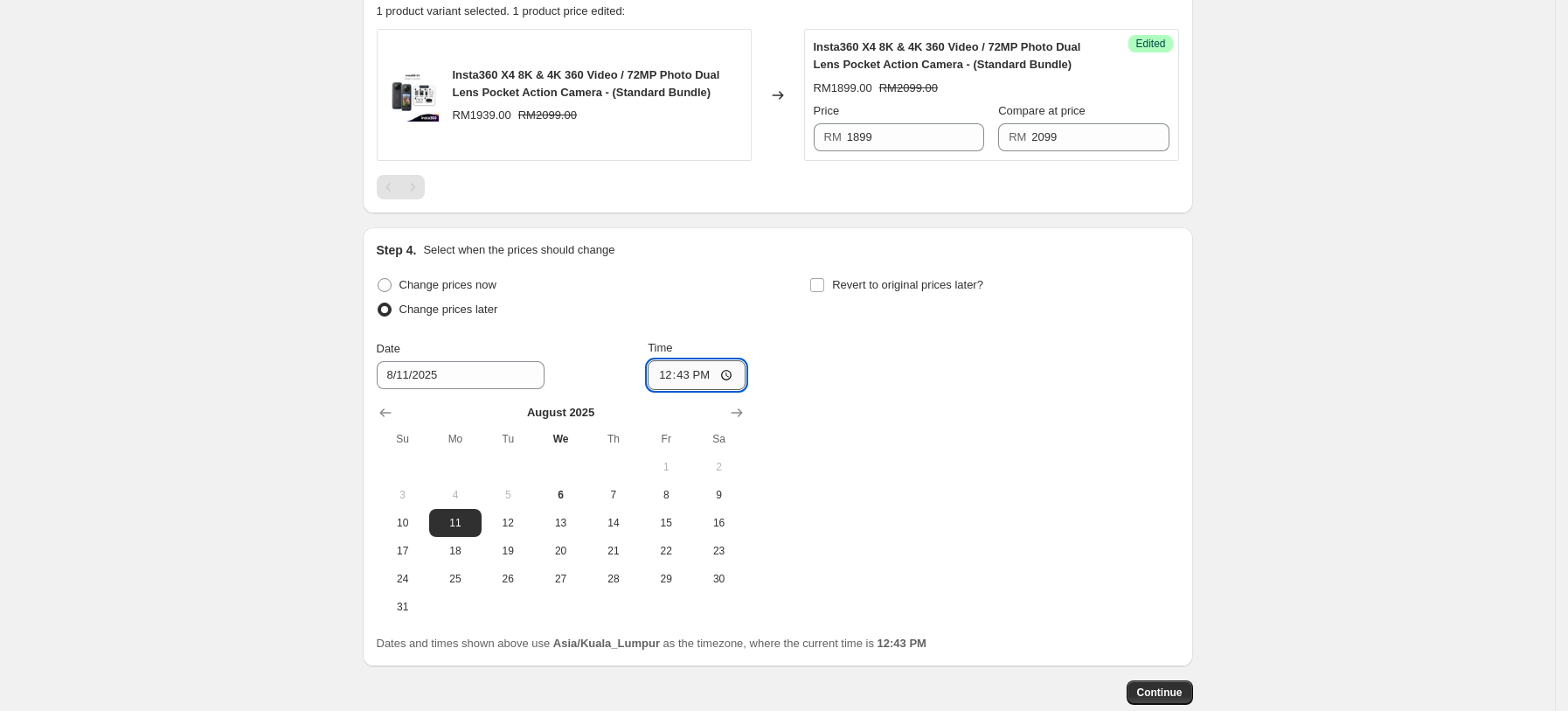 click on "12:43" at bounding box center [697, 375] 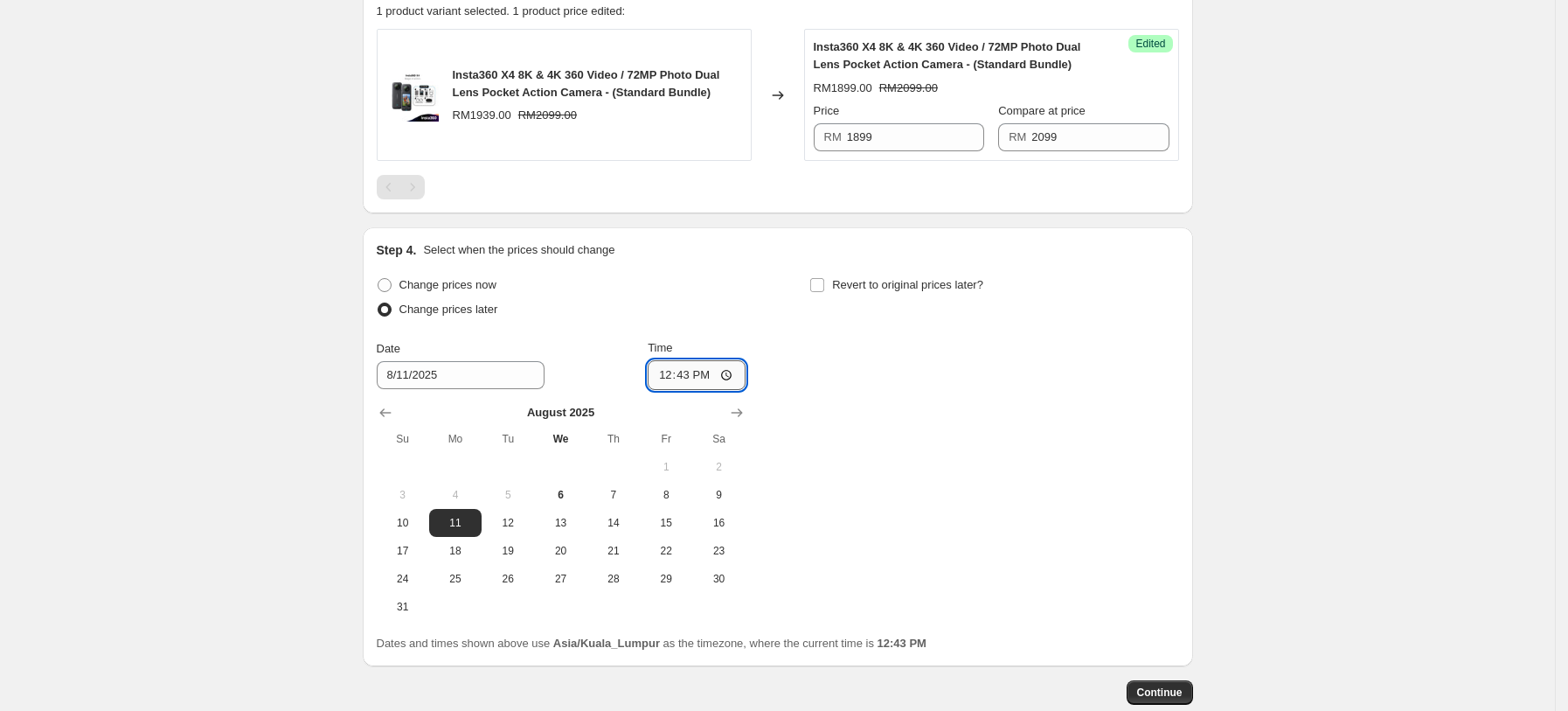 click on "12:43" at bounding box center [697, 375] 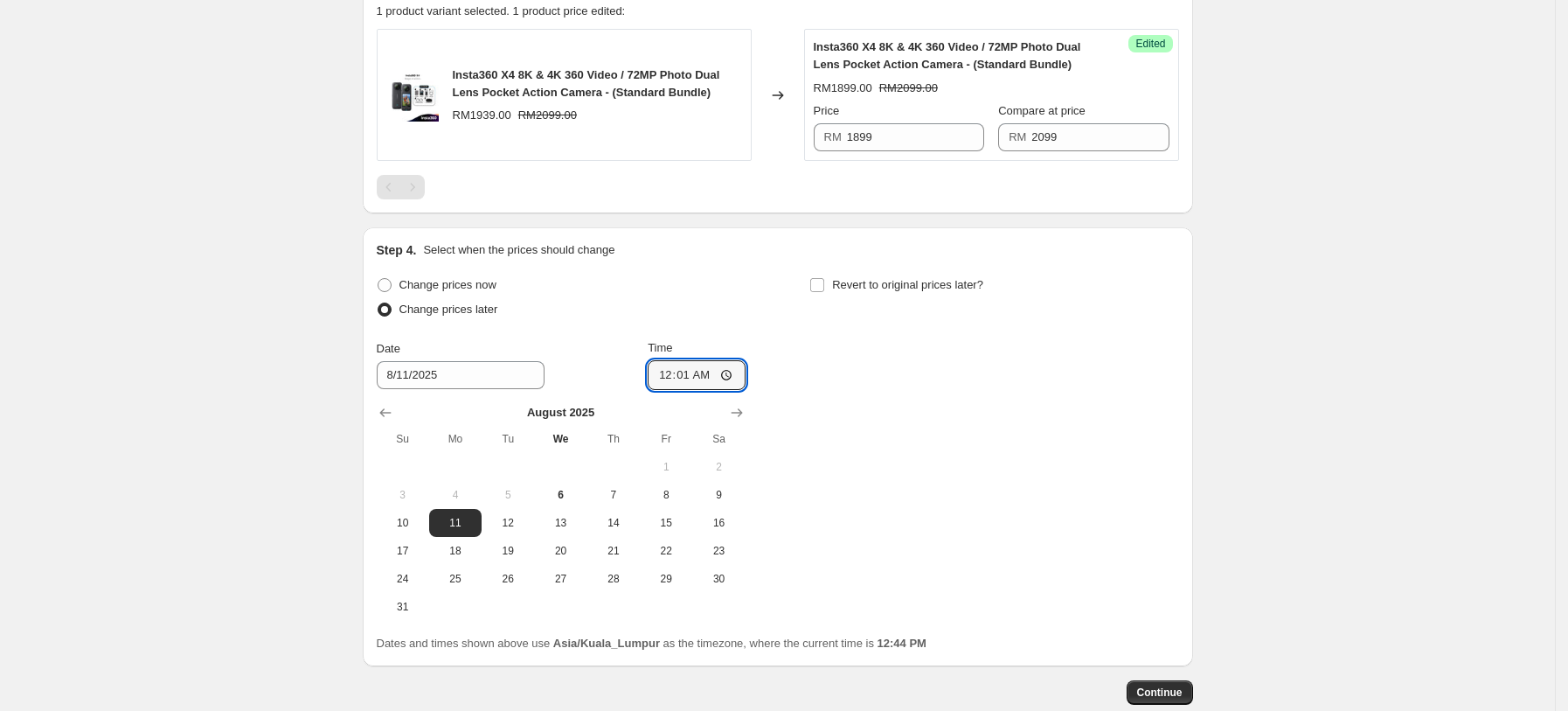type on "00:01" 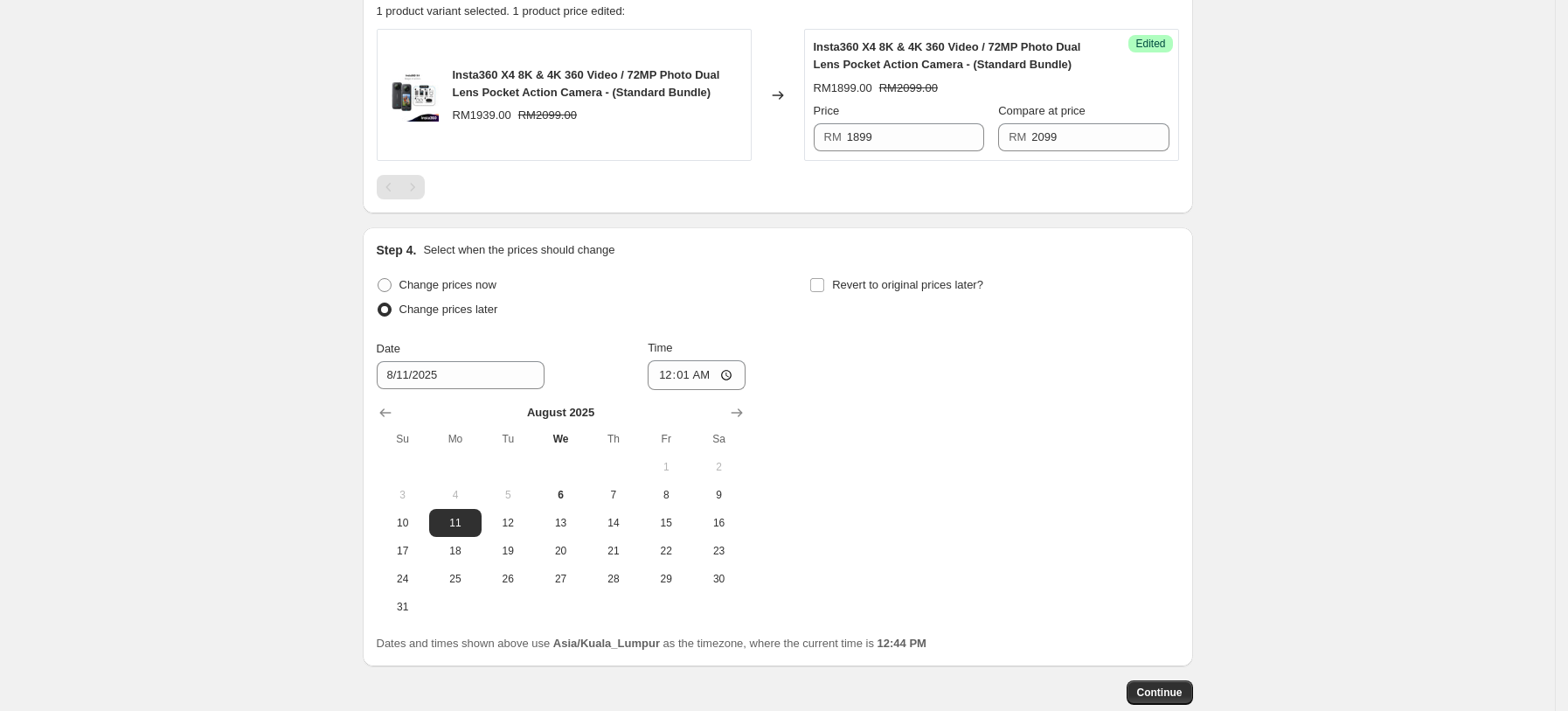 click on "Change prices now Change prices later Date [MONTH]/[DAY]/[YEAR] Time [HOUR]:[MINUTE] [MONTH] [YEAR] Su Mo Tu We Th Fr Sa 1 2 3 4 5 6 7 8 9 10 11 12 13 14 15 16 17 18 19 20 21 22 23 24 25 26 27 28 29 30 31 Revert to original prices later?" at bounding box center (778, 447) 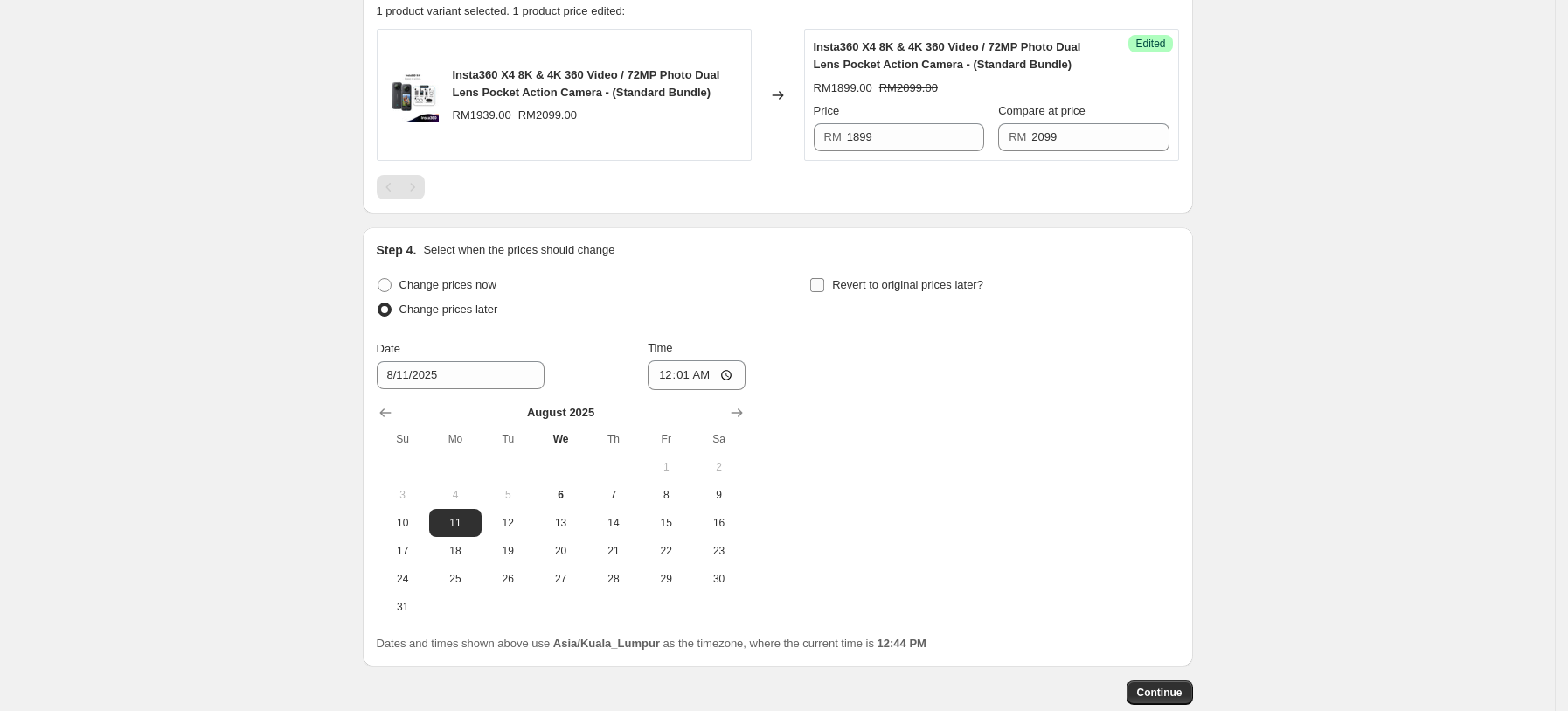 click on "Revert to original prices later?" at bounding box center [817, 285] 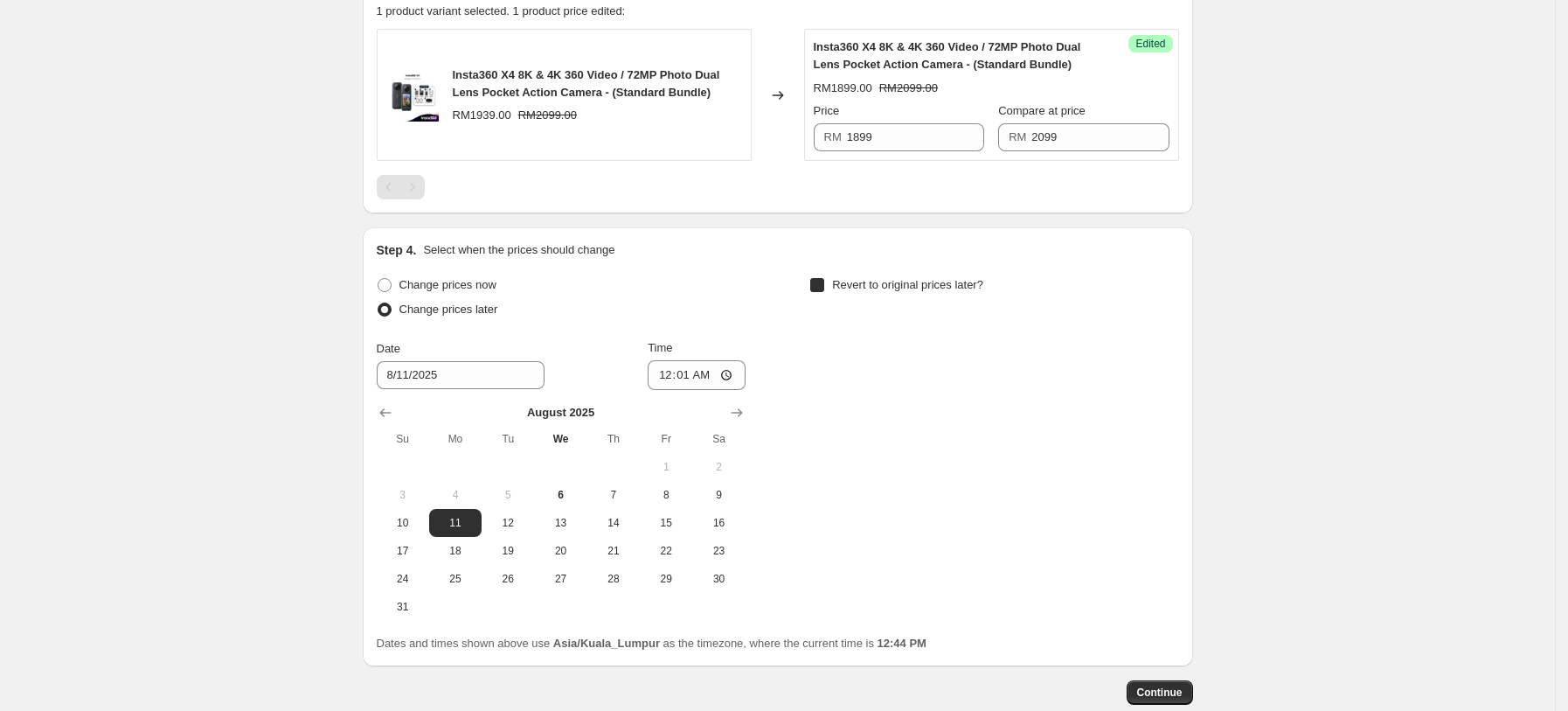checkbox on "true" 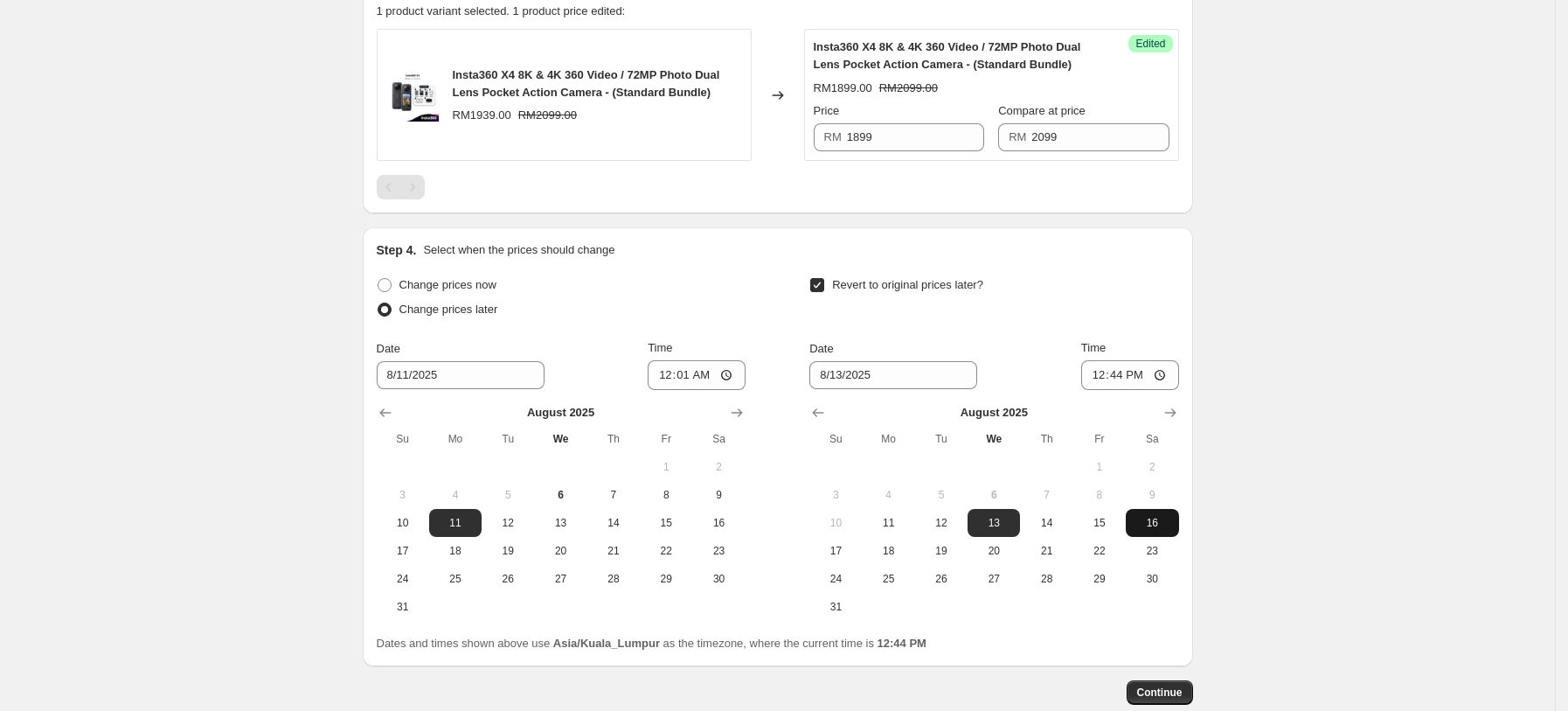 click on "16" at bounding box center [1152, 523] 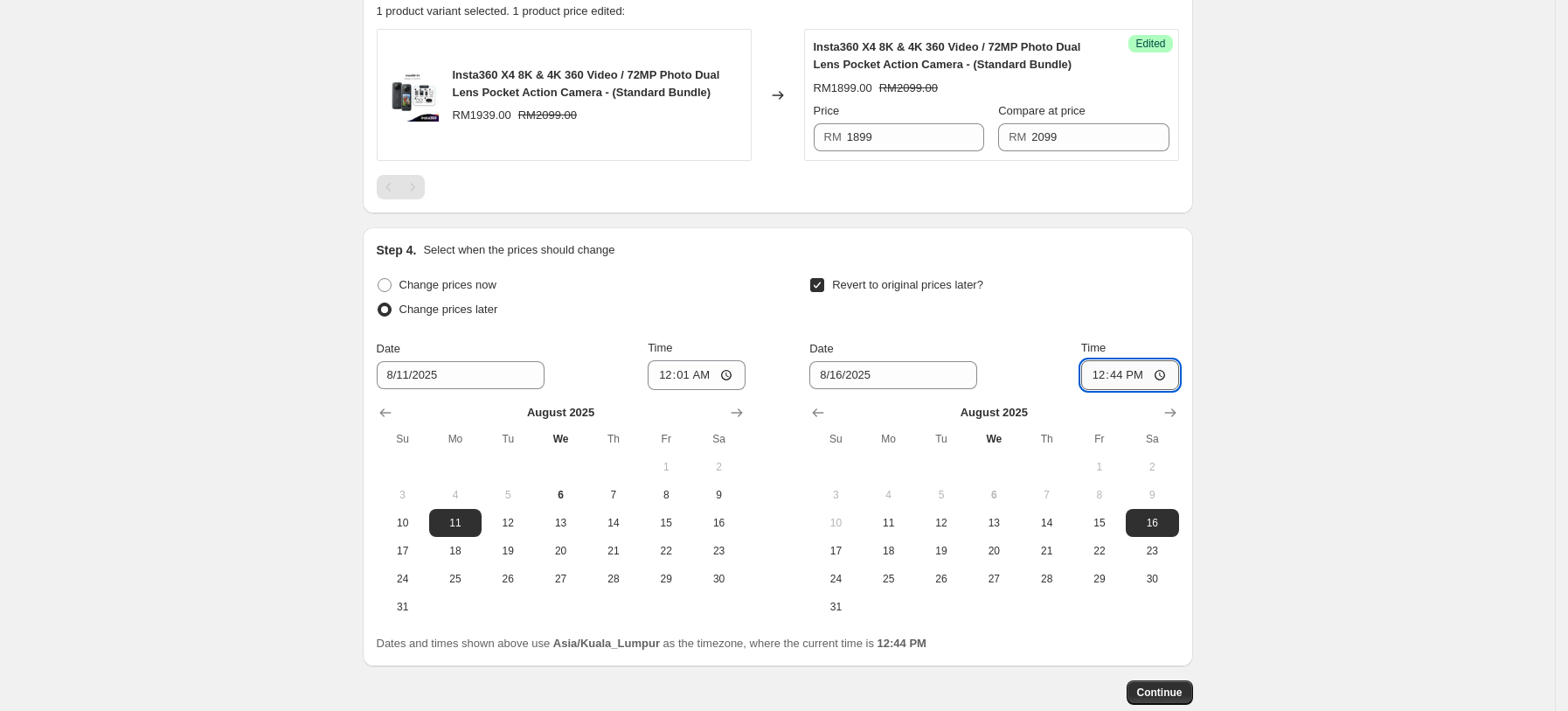 click on "12:44" at bounding box center [1130, 375] 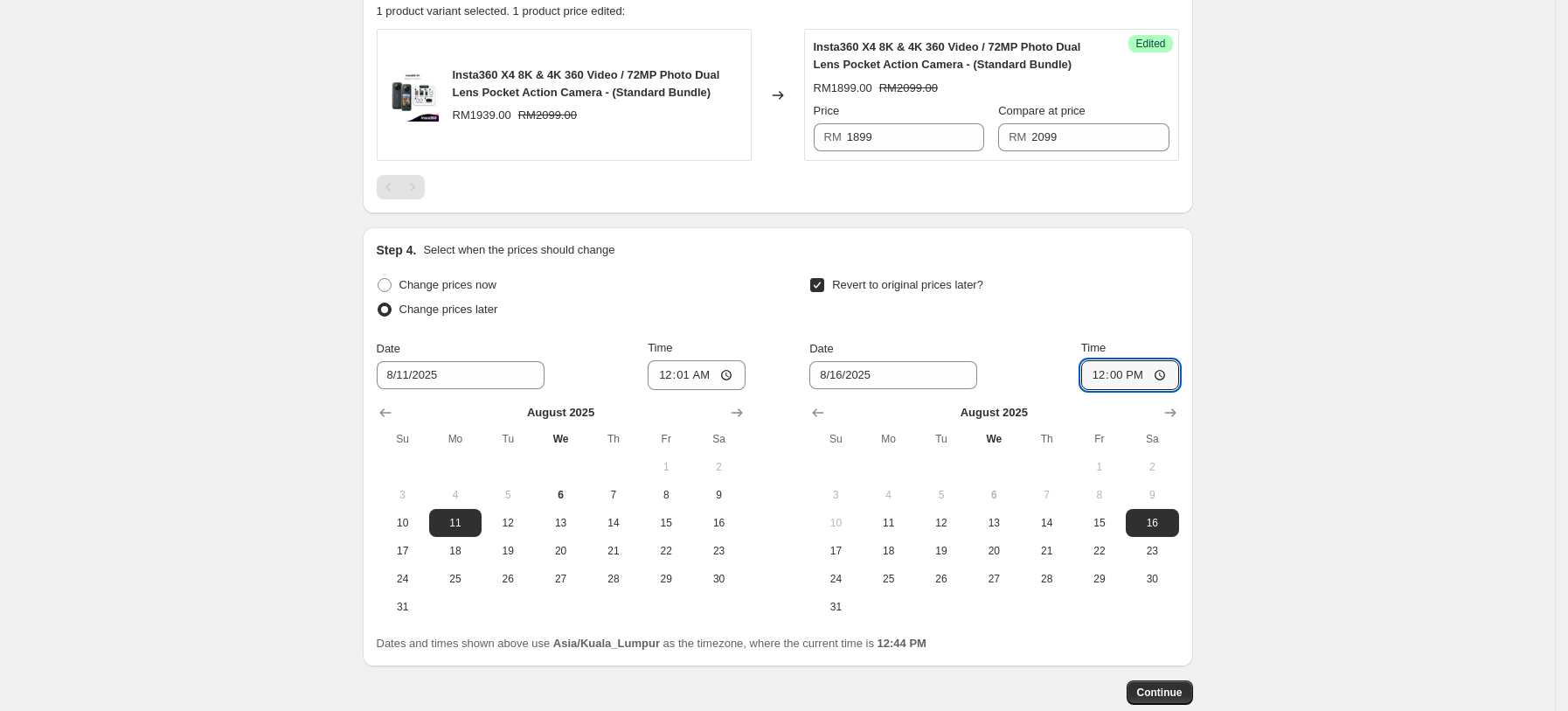 type on "12:00" 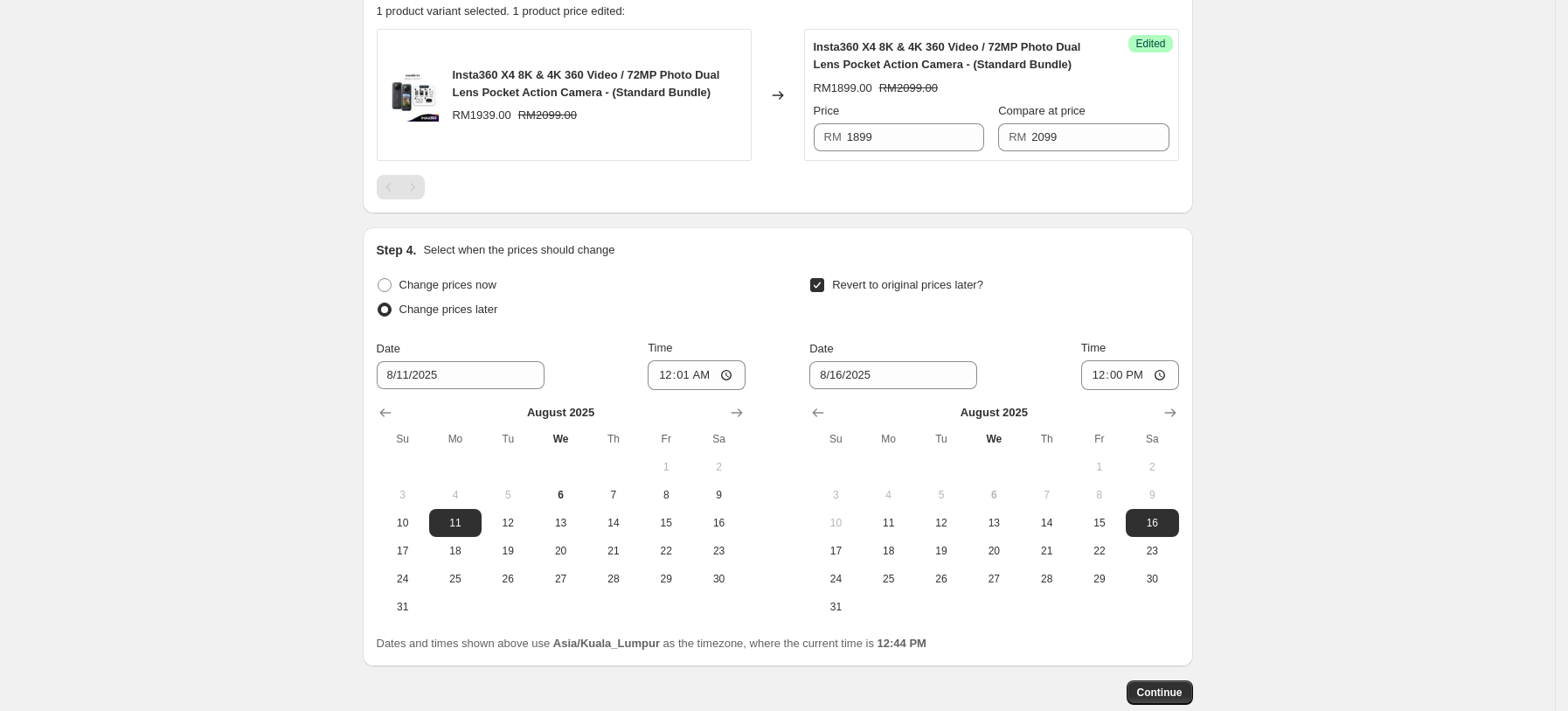 click on "Time" at bounding box center (1130, 348) 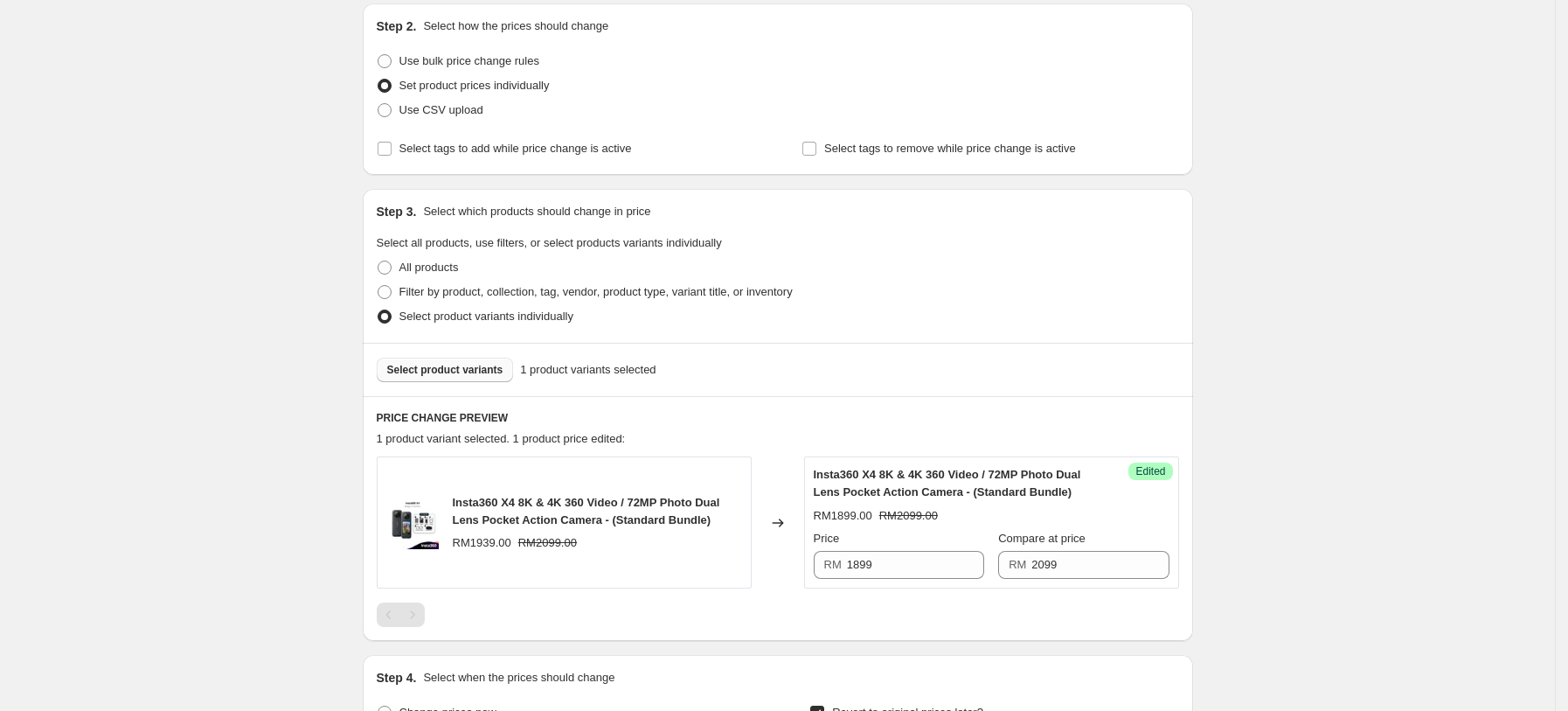 scroll, scrollTop: 185, scrollLeft: 0, axis: vertical 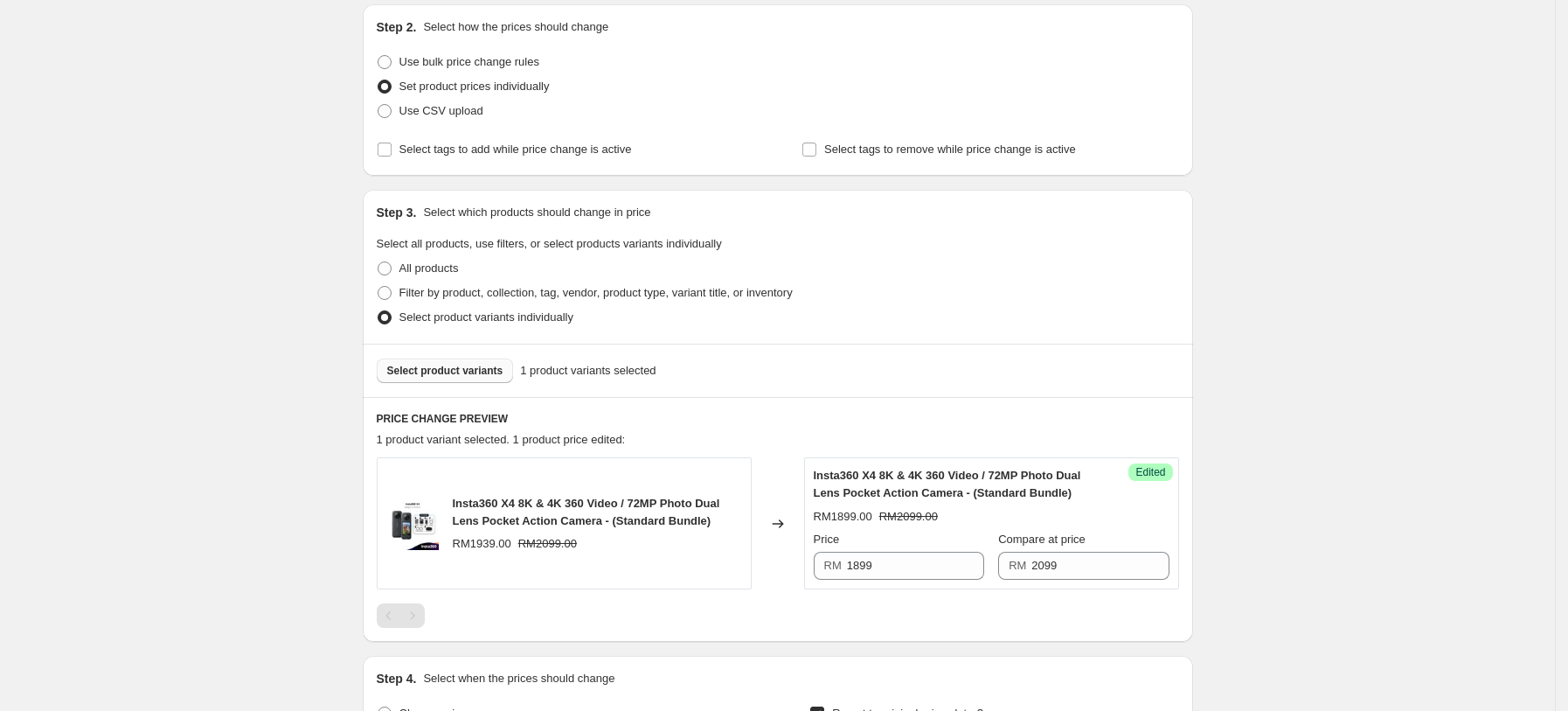 click on "Select product variants" at bounding box center (445, 371) 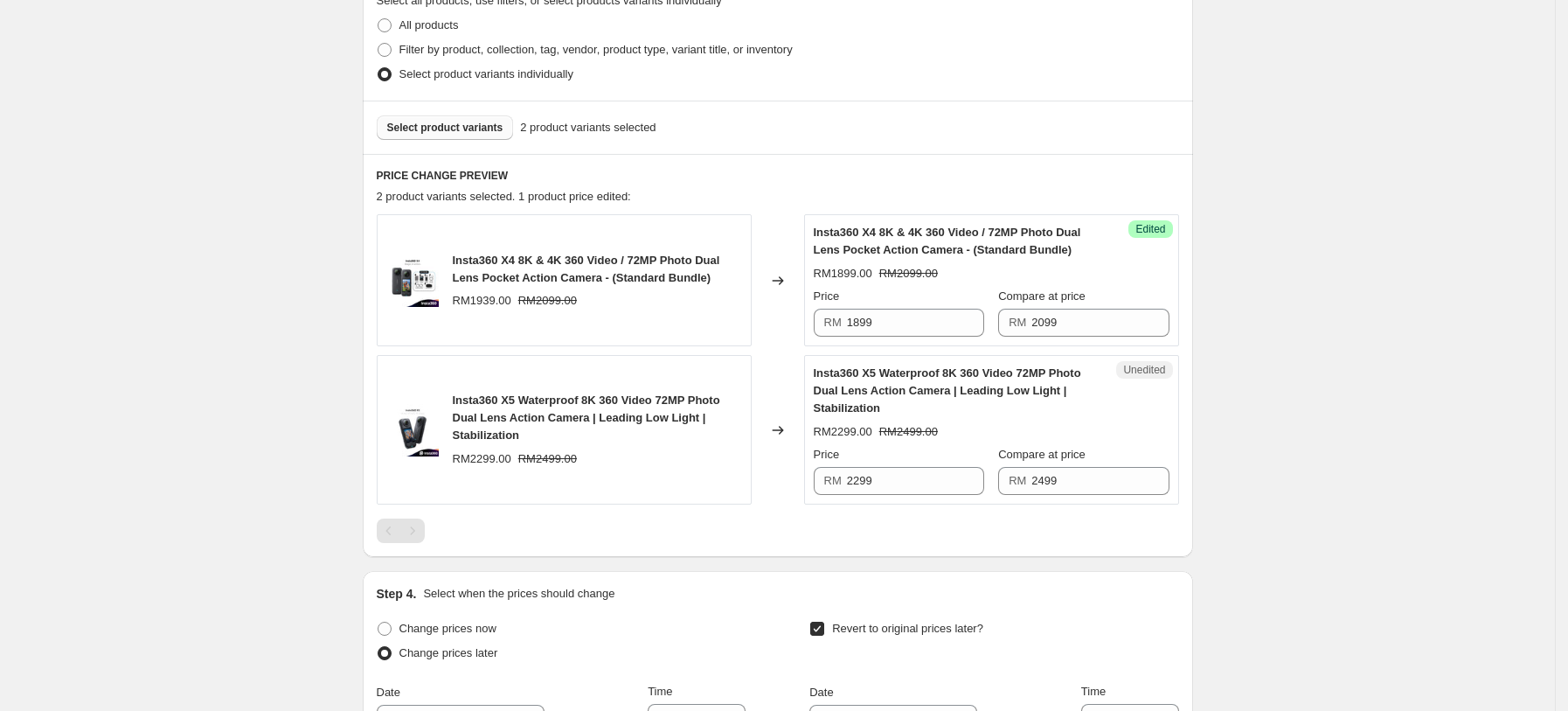 scroll, scrollTop: 427, scrollLeft: 0, axis: vertical 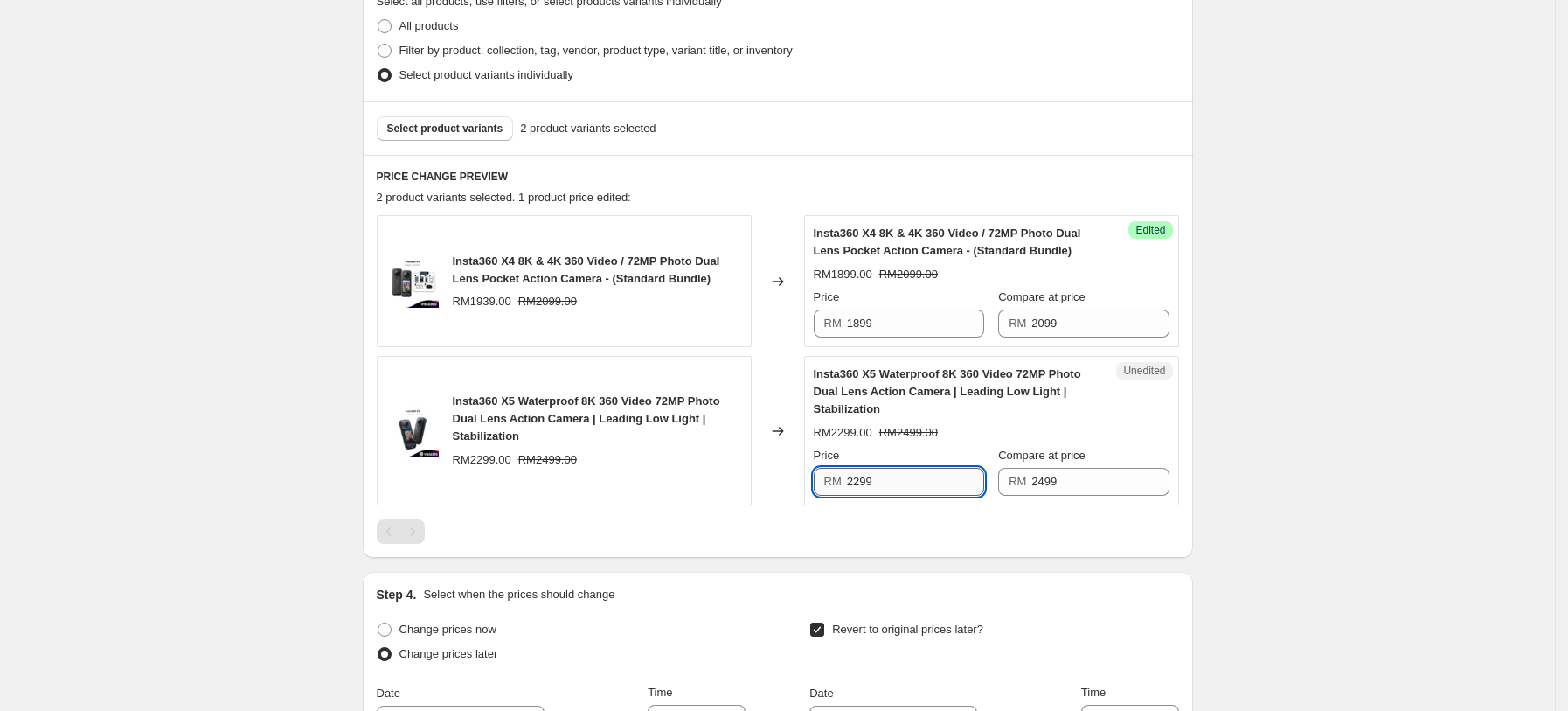click on "2299" at bounding box center [915, 482] 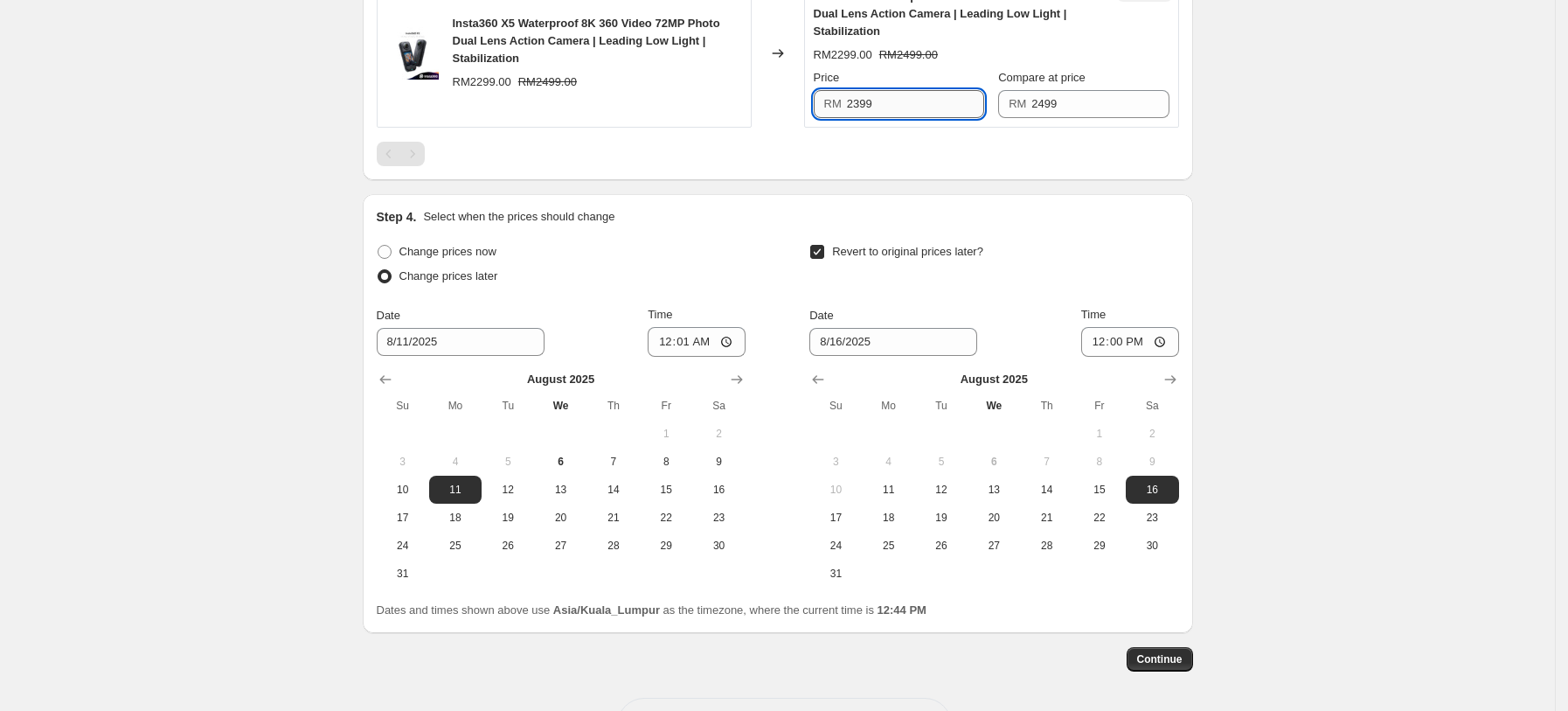 scroll, scrollTop: 805, scrollLeft: 0, axis: vertical 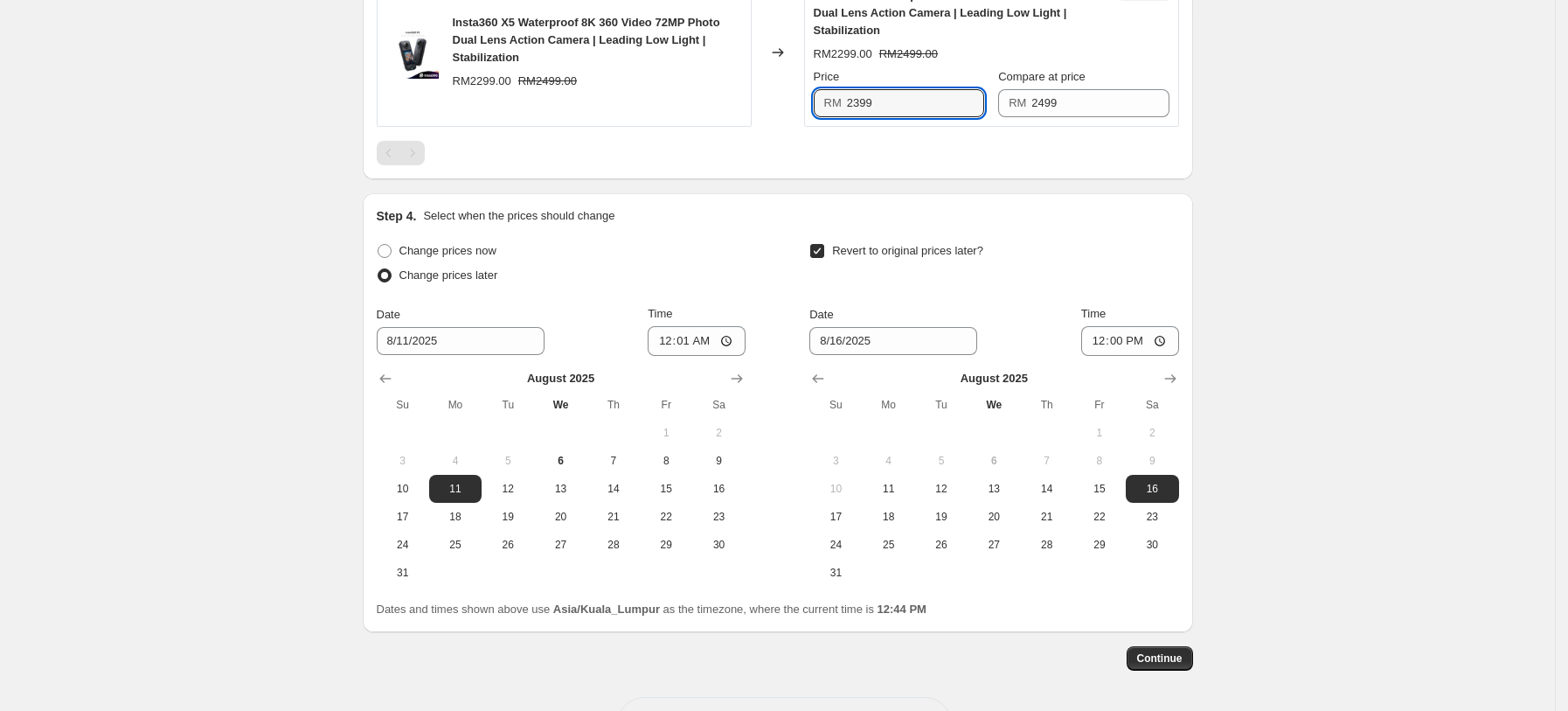 type on "2399" 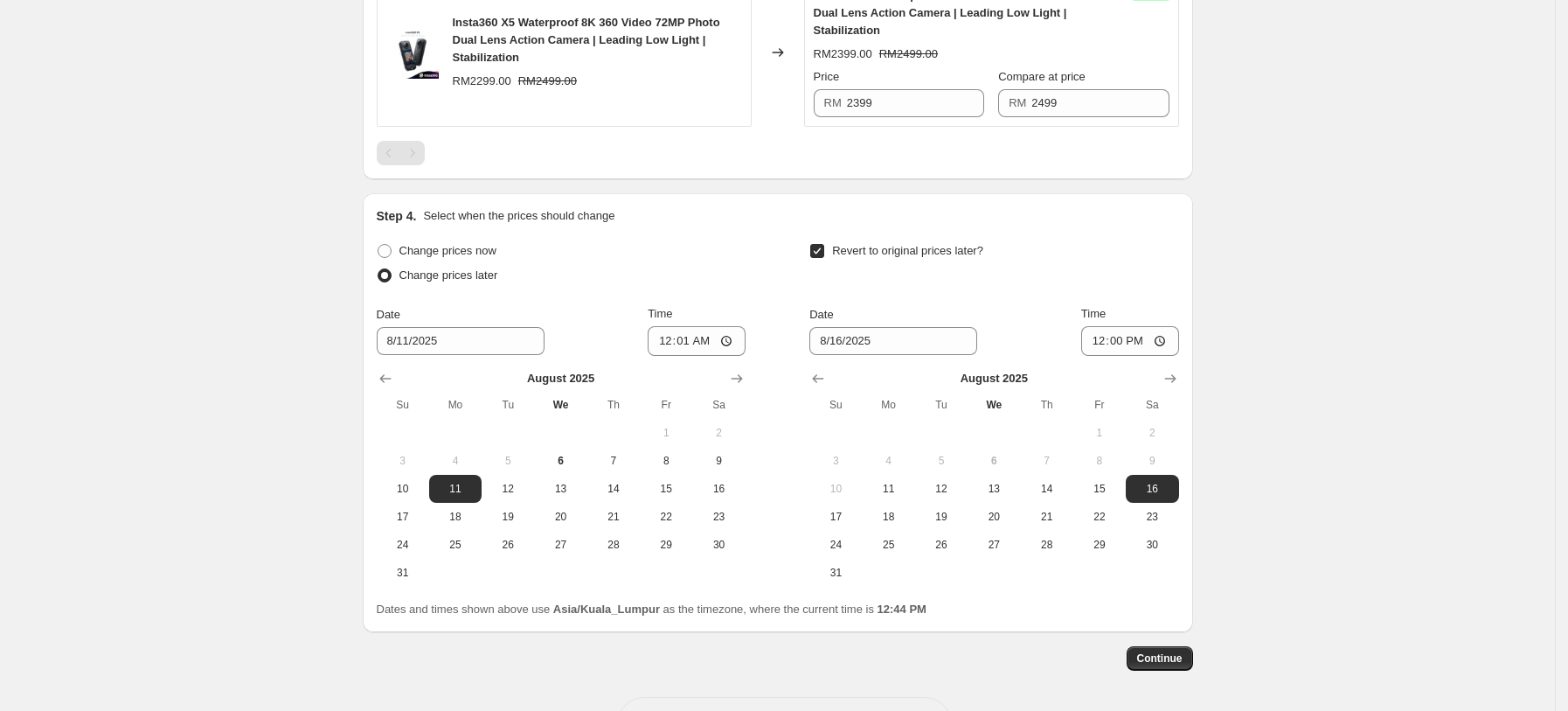 click on "Step 4. Select when the prices should change Change prices now Change prices later Date [MONTH]/[DAY]/[YEAR] Time [HOUR]:[MINUTE] [MONTH] [YEAR] Su Mo Tu We Th Fr Sa 1 2 3 4 5 6 7 8 9 10 11 12 13 14 15 16 17 18 19 20 21 22 23 24 25 26 27 28 29 30 31 Revert to original prices later? Date [MONTH]/[DAY]/[YEAR] Time [HOUR]:[MINUTE] [MONTH] [YEAR] Su Mo Tu We Th Fr Sa 1 2 3 4 5 6 7 8 9 10 11 12 13 14 15 16 17 18 19 20 21 22 23 24 25 26 27 28 29 30 31 Dates and times shown above use Asia/Kuala_Lumpur as the timezone, where the current time is [HOUR]:[MINUTE] PM" at bounding box center [778, 413] 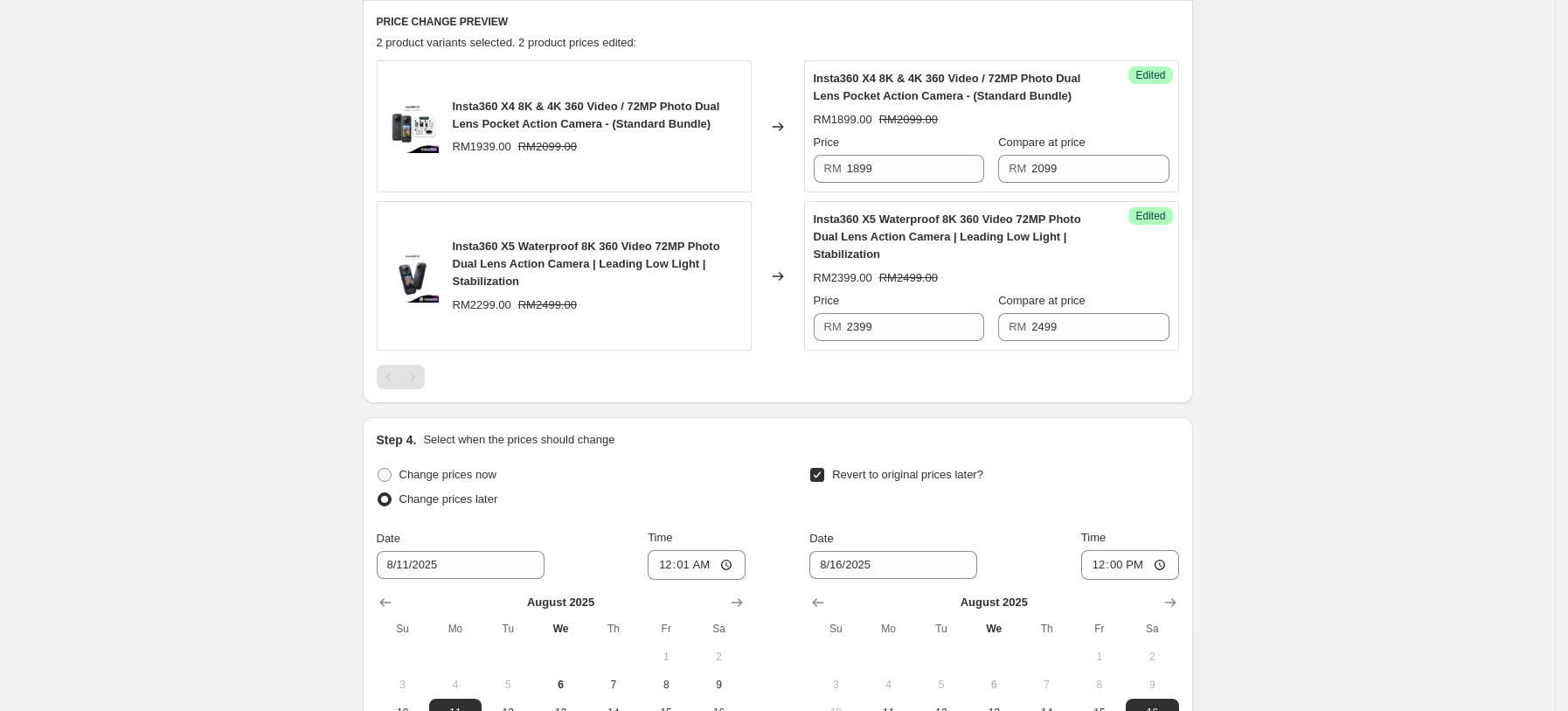 scroll, scrollTop: 871, scrollLeft: 0, axis: vertical 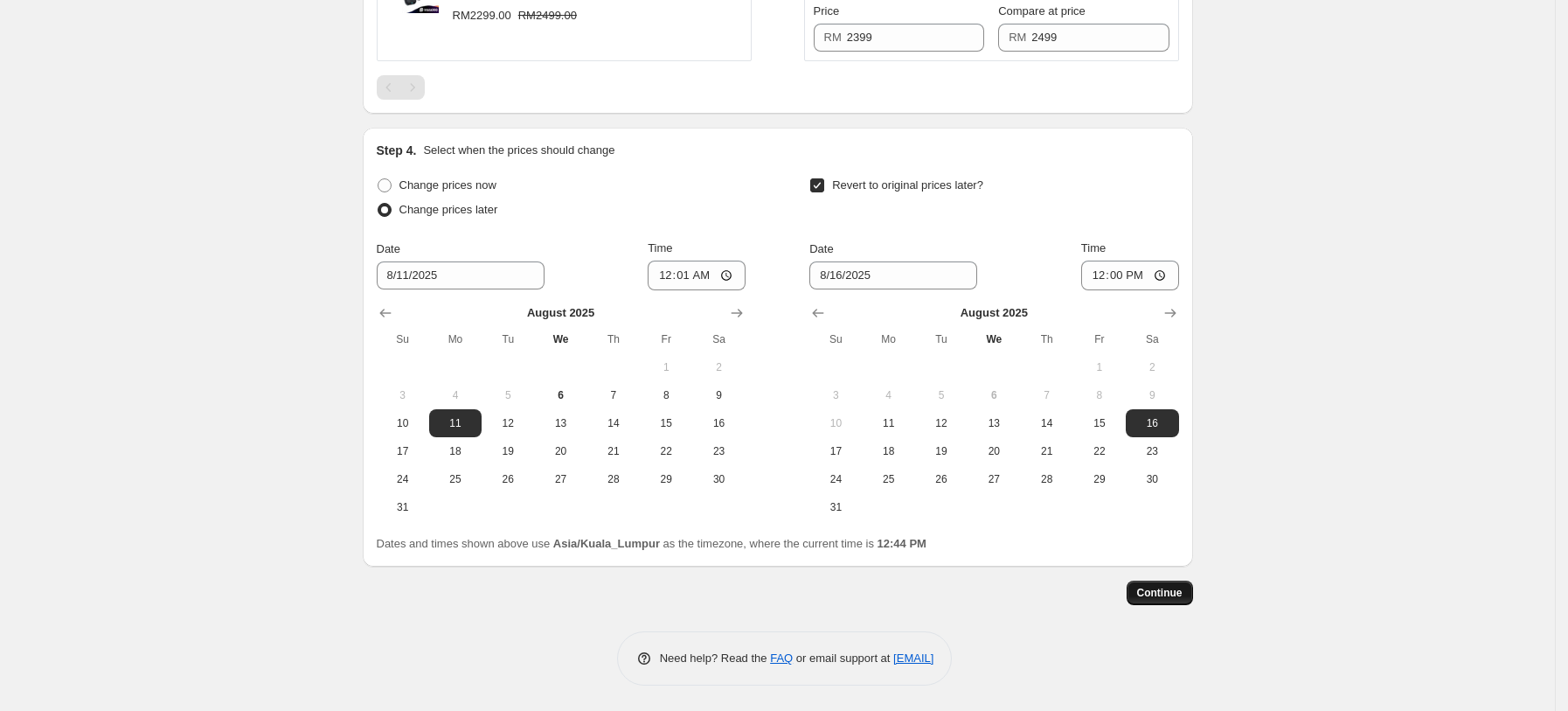 click on "Continue" at bounding box center (1160, 593) 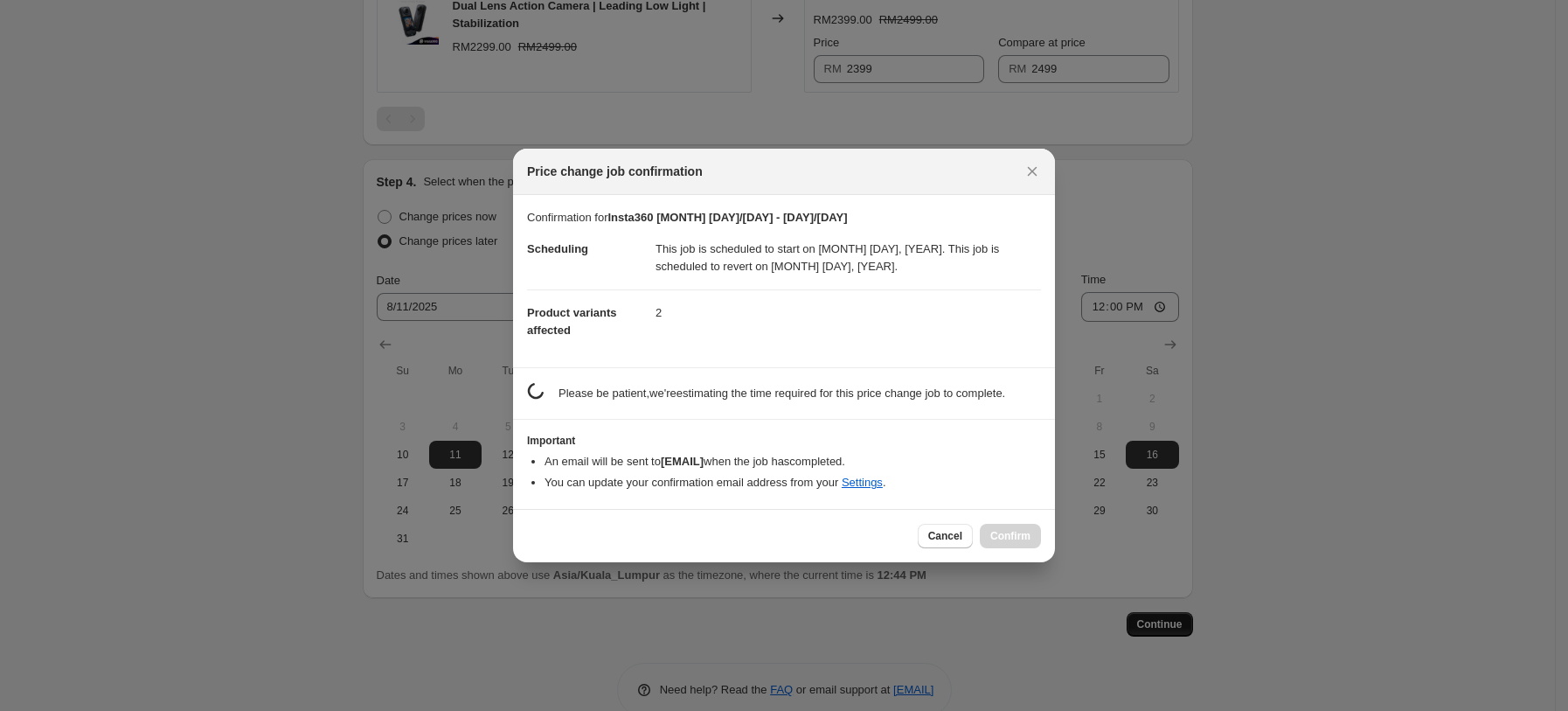scroll, scrollTop: 0, scrollLeft: 0, axis: both 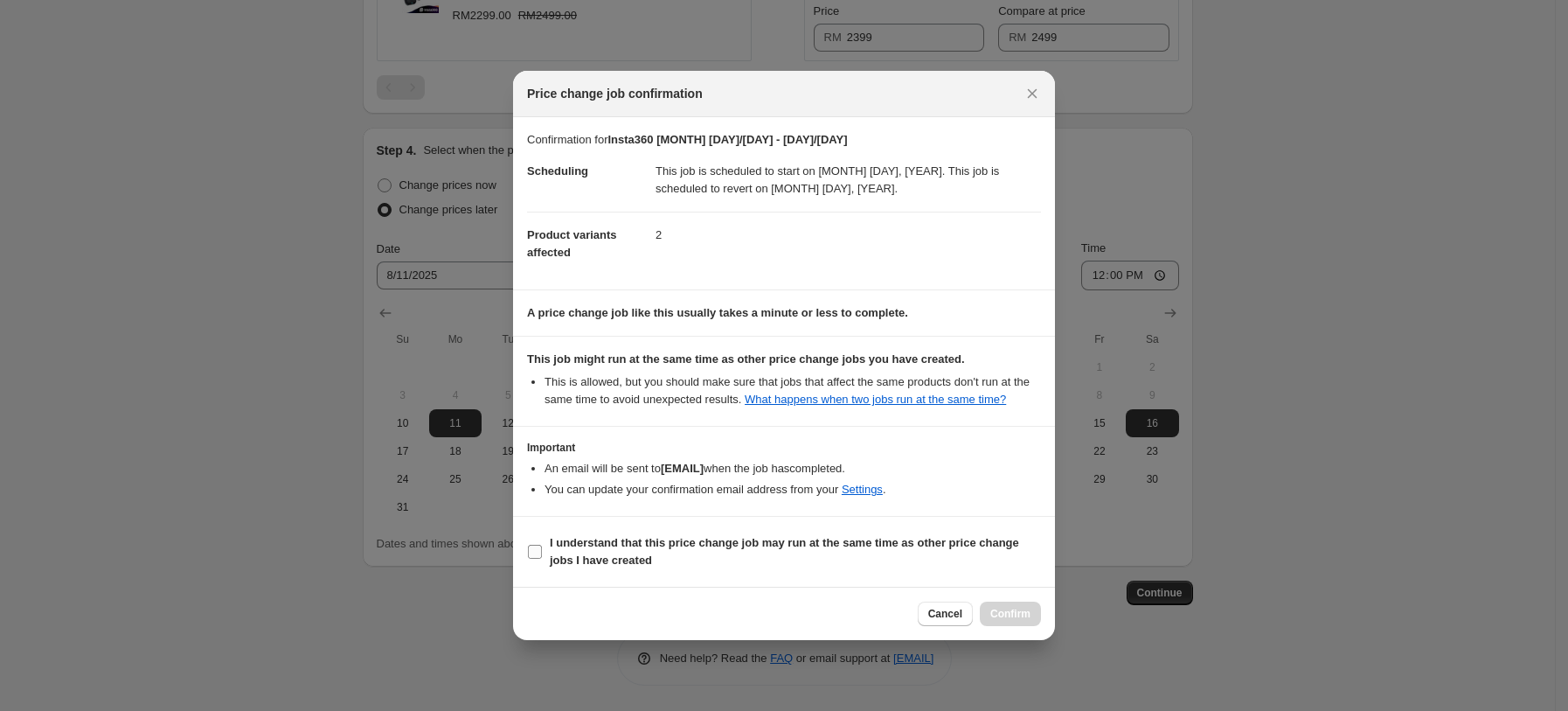 click at bounding box center [535, 552] 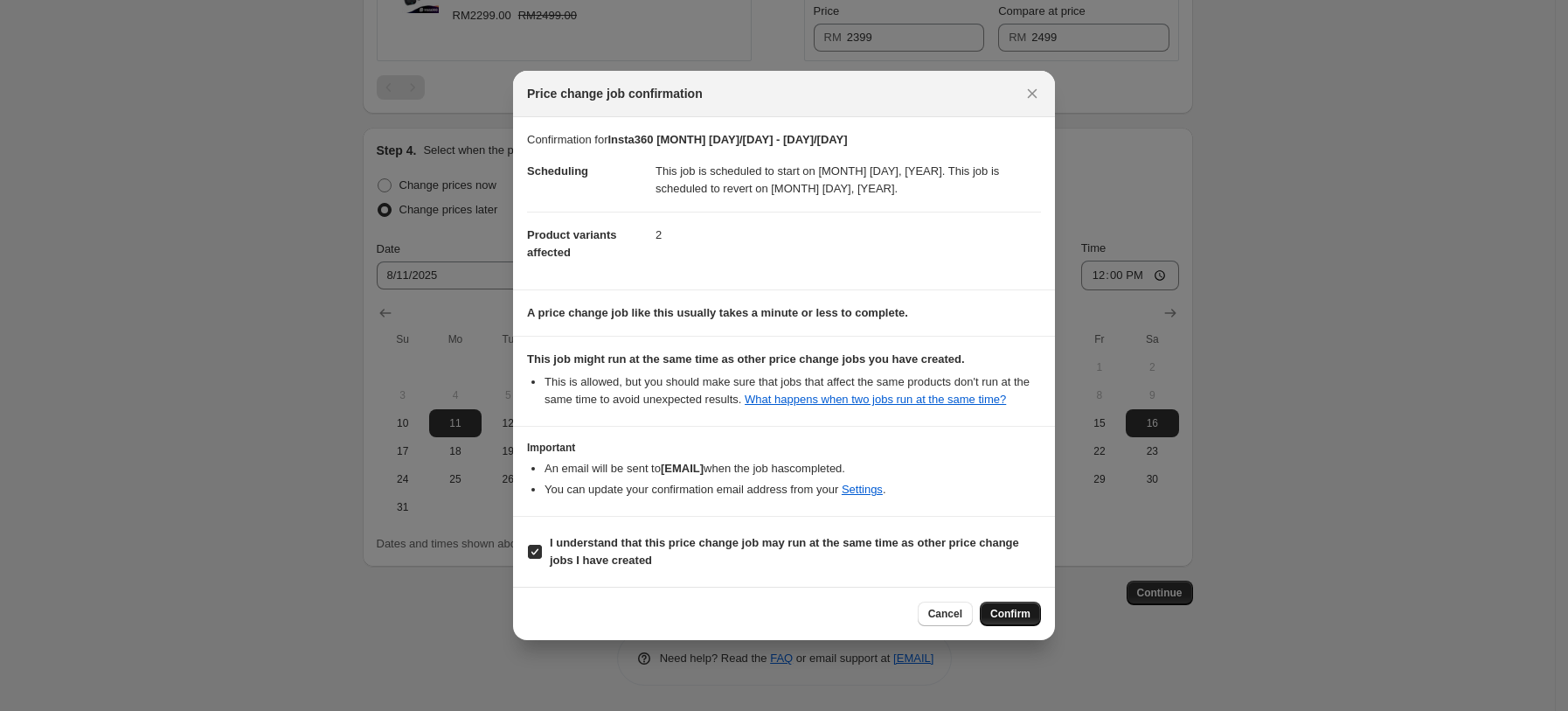 click on "Confirm" at bounding box center [1010, 614] 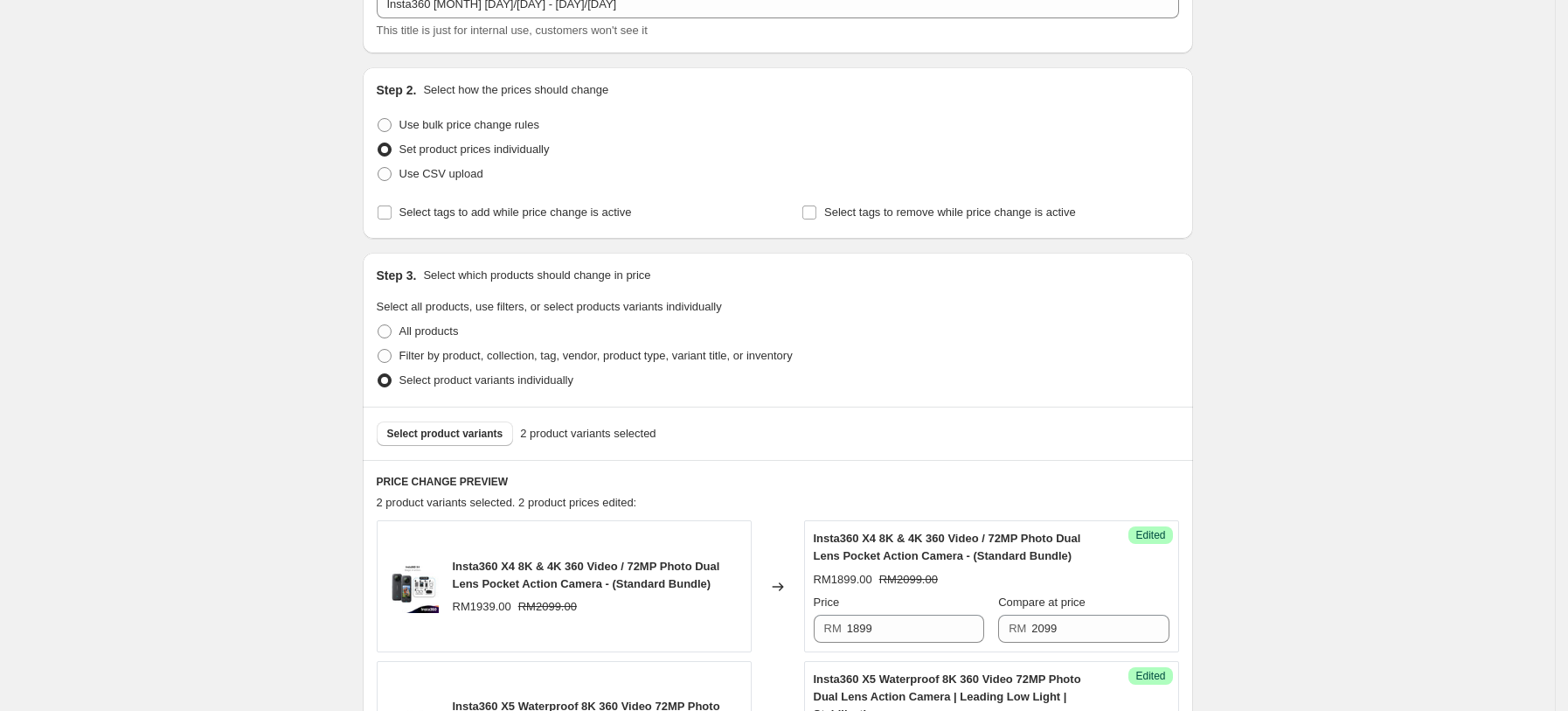 scroll, scrollTop: 0, scrollLeft: 0, axis: both 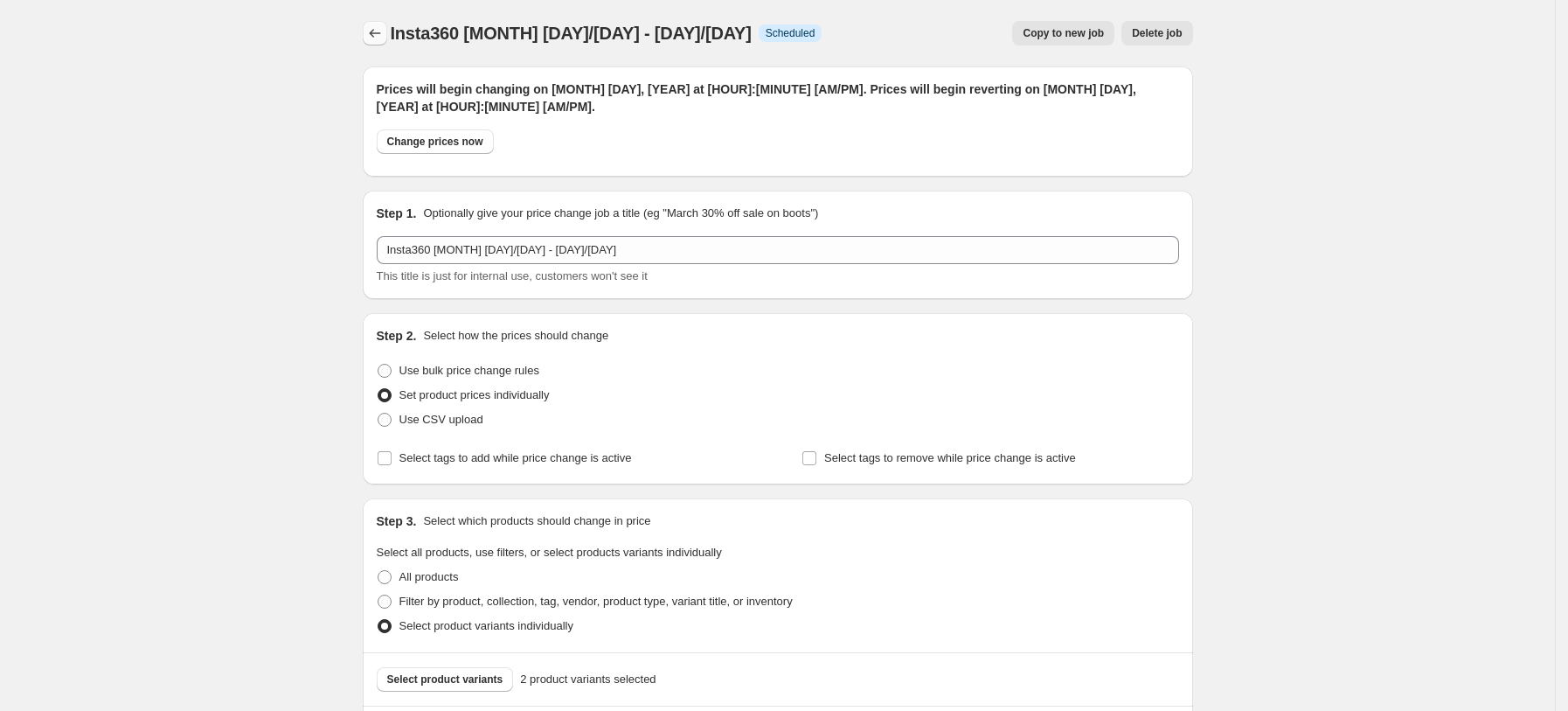 click 